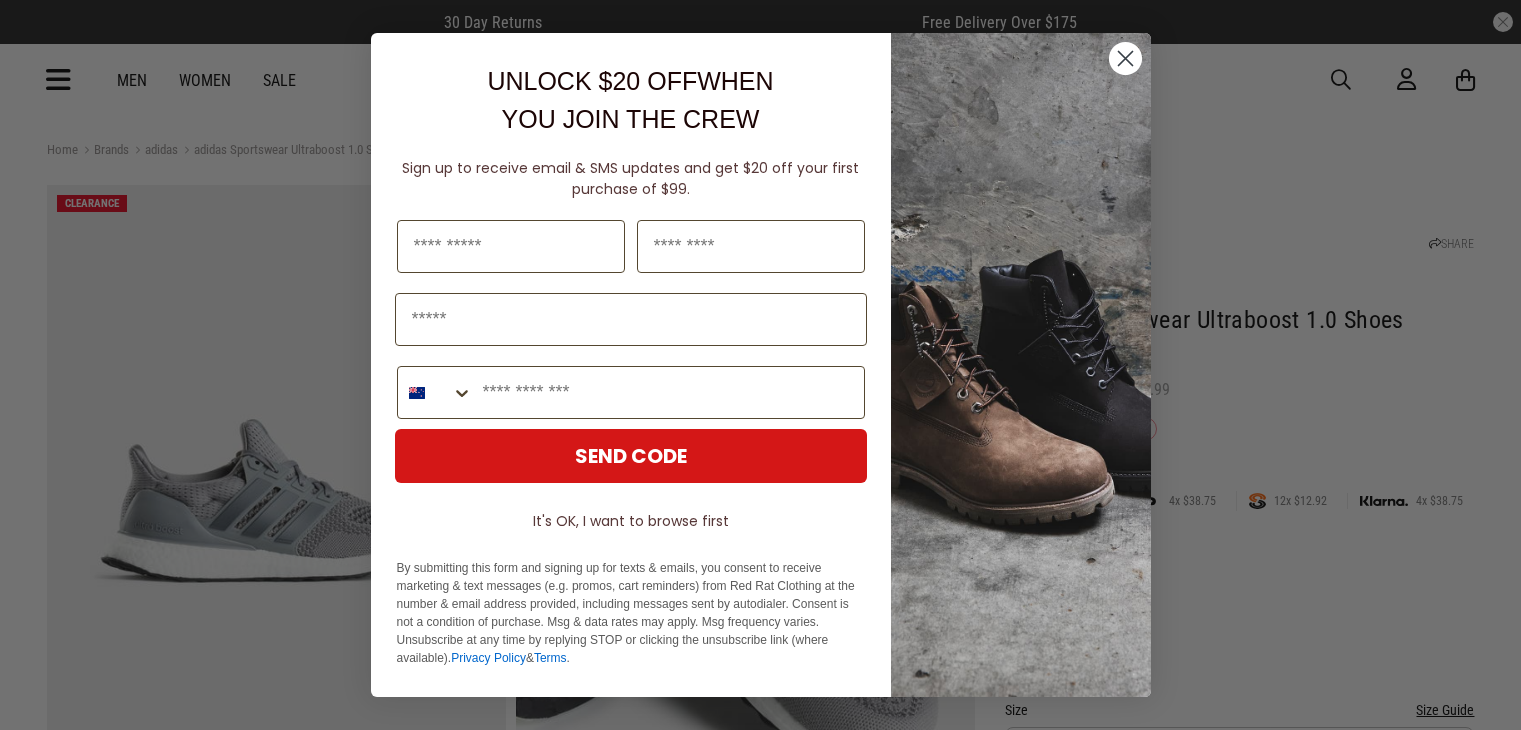 scroll, scrollTop: 0, scrollLeft: 0, axis: both 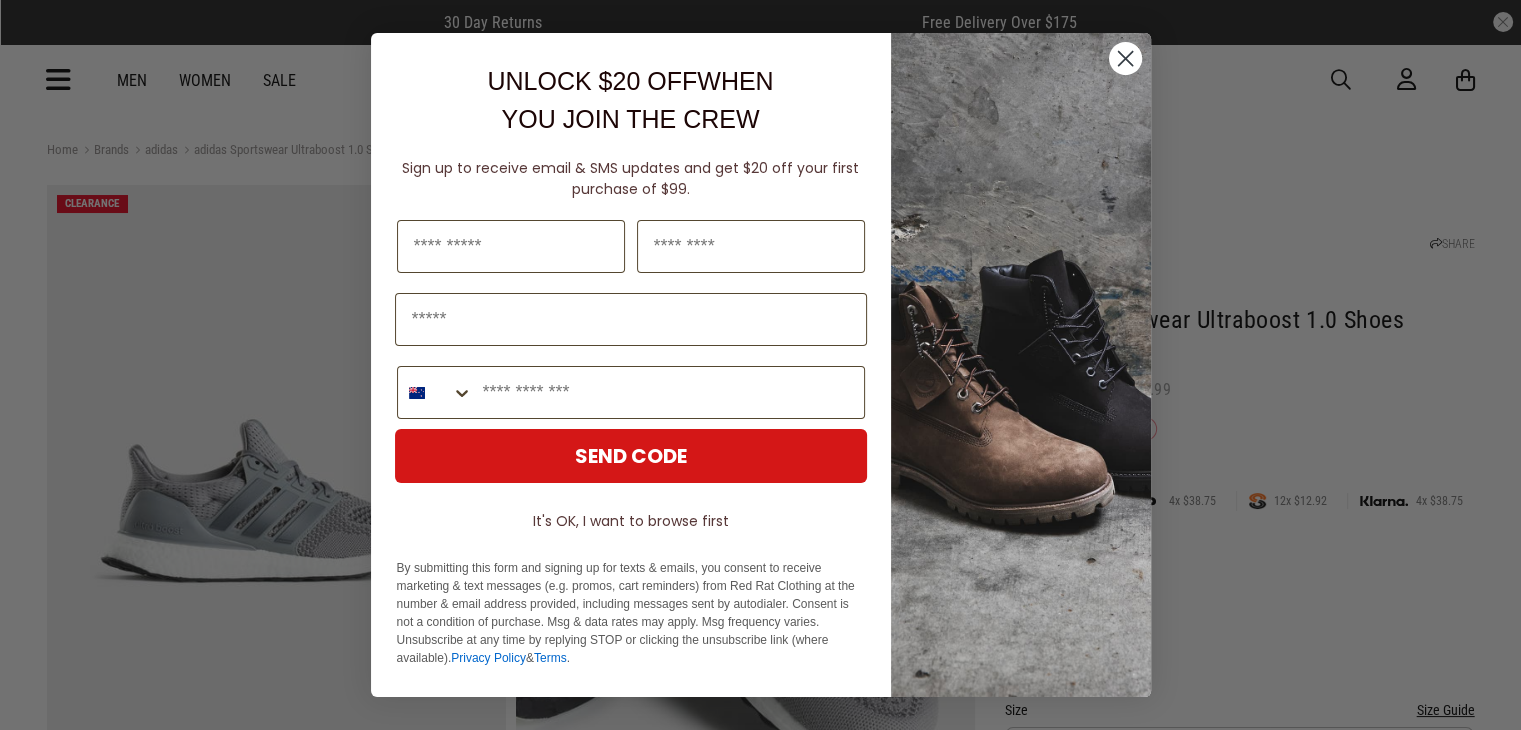 click 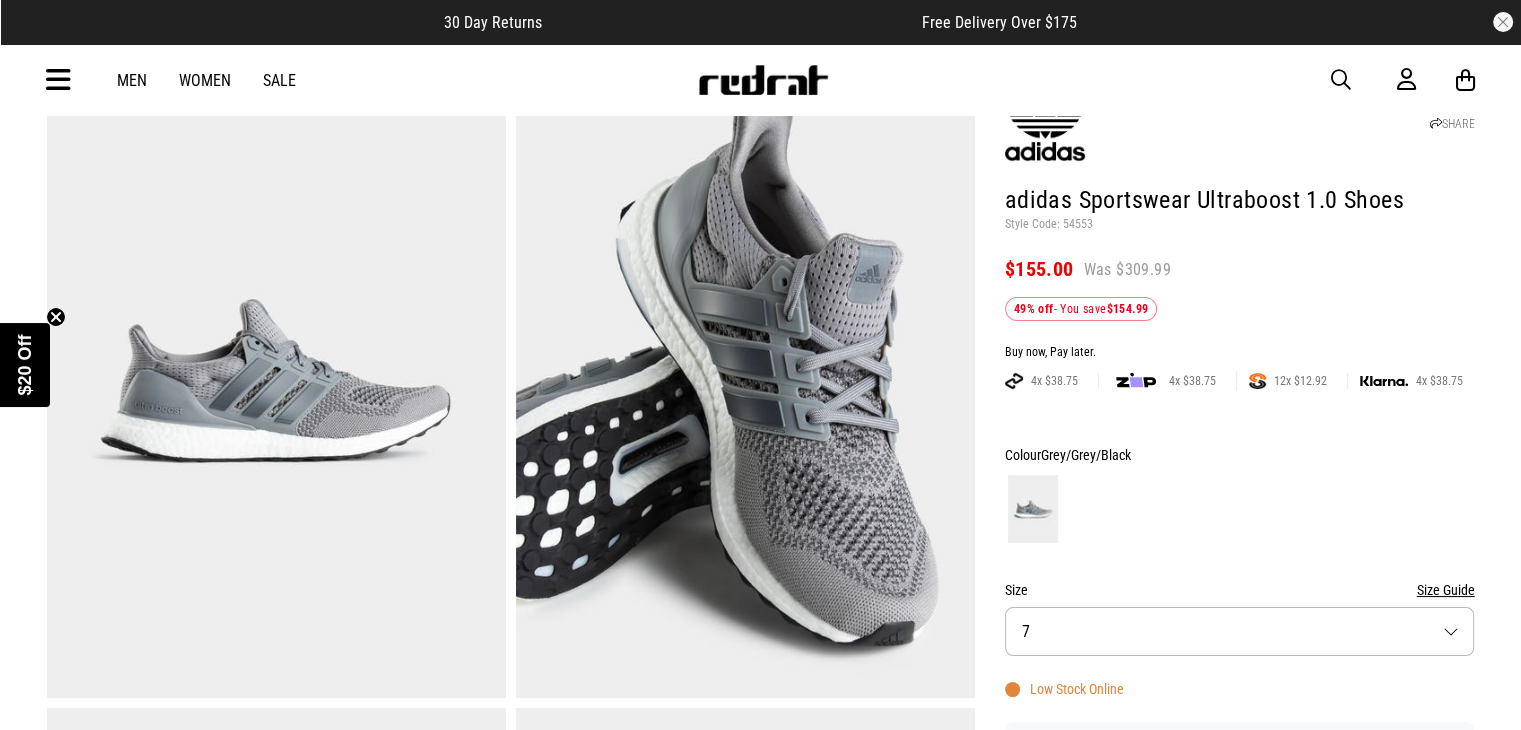 scroll, scrollTop: 63, scrollLeft: 0, axis: vertical 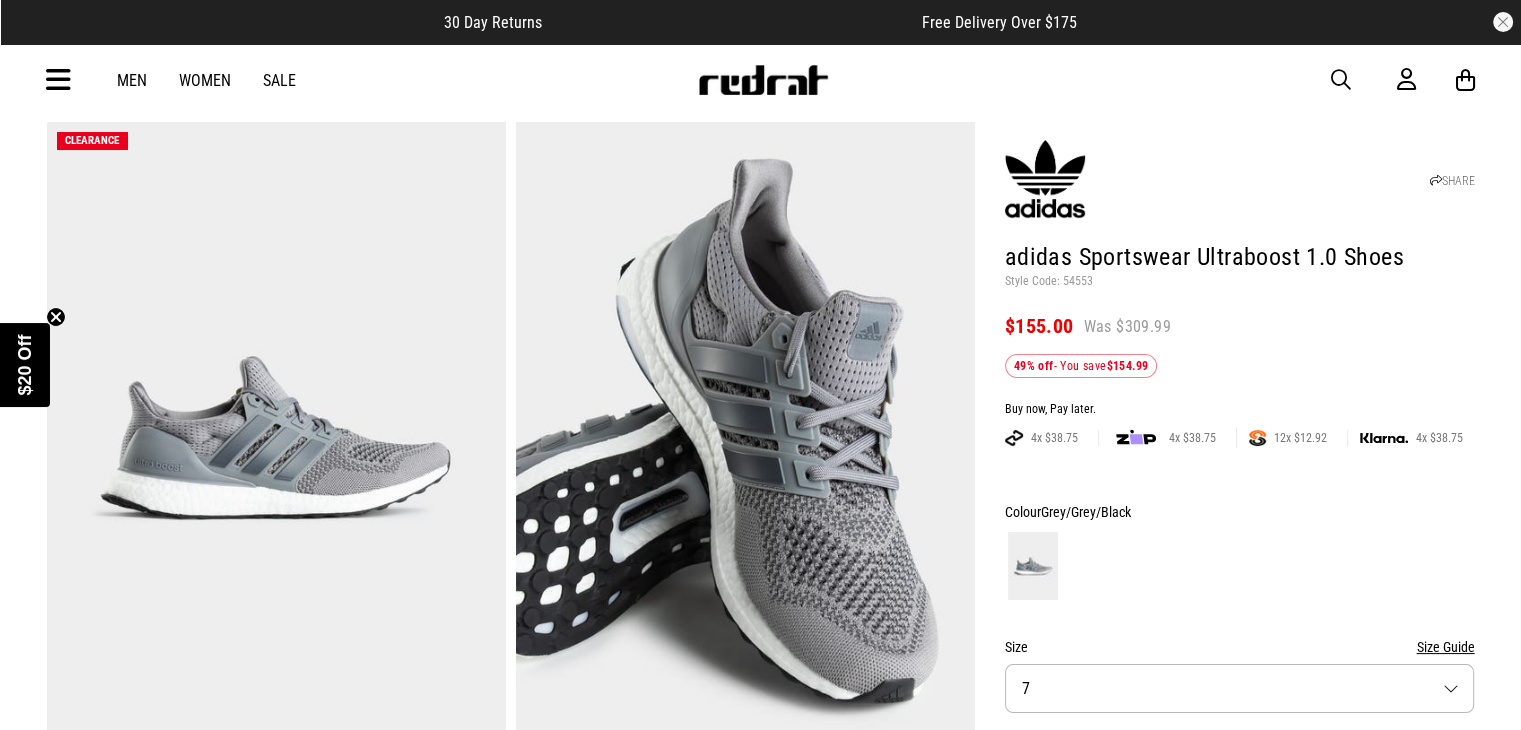 click on "Size 7" at bounding box center (1240, 688) 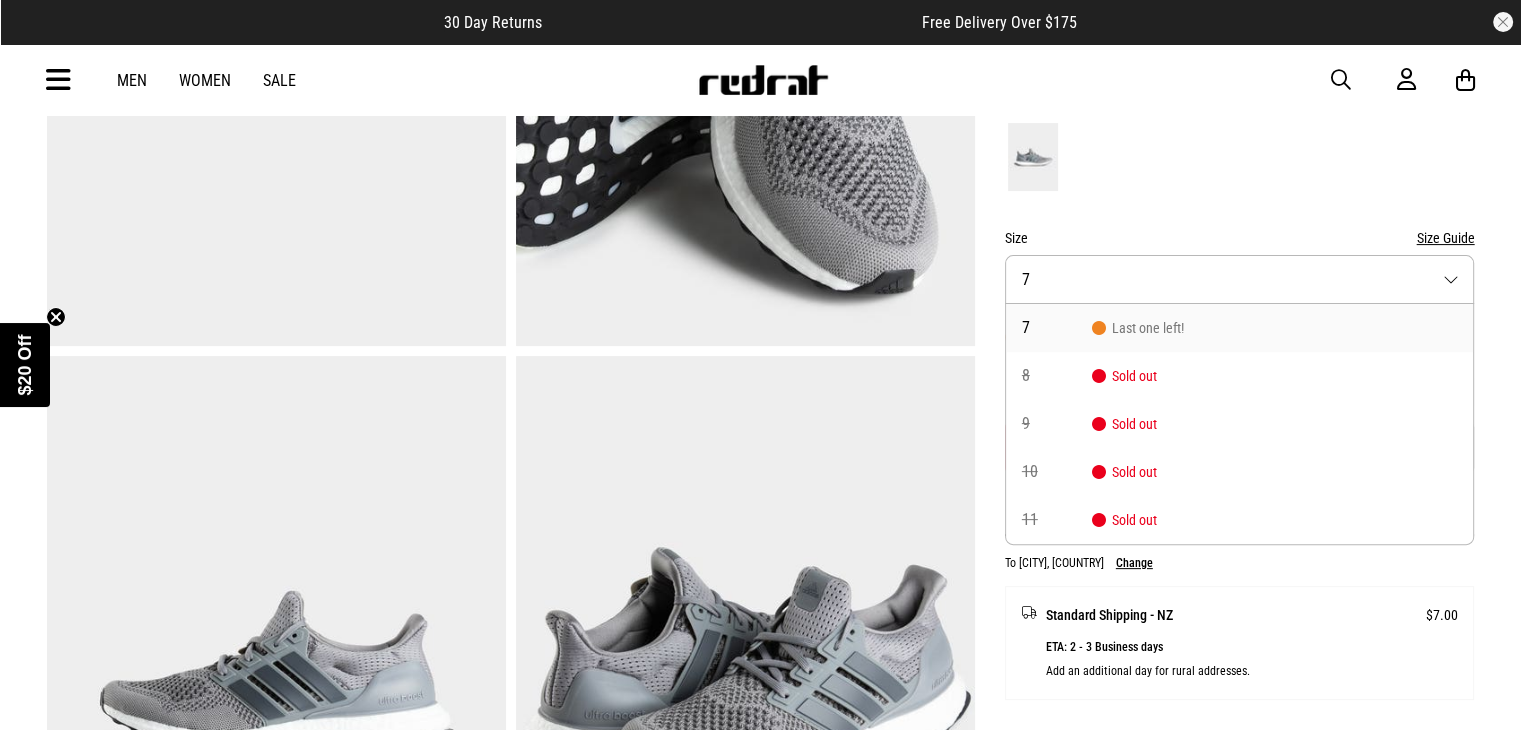 scroll, scrollTop: 473, scrollLeft: 0, axis: vertical 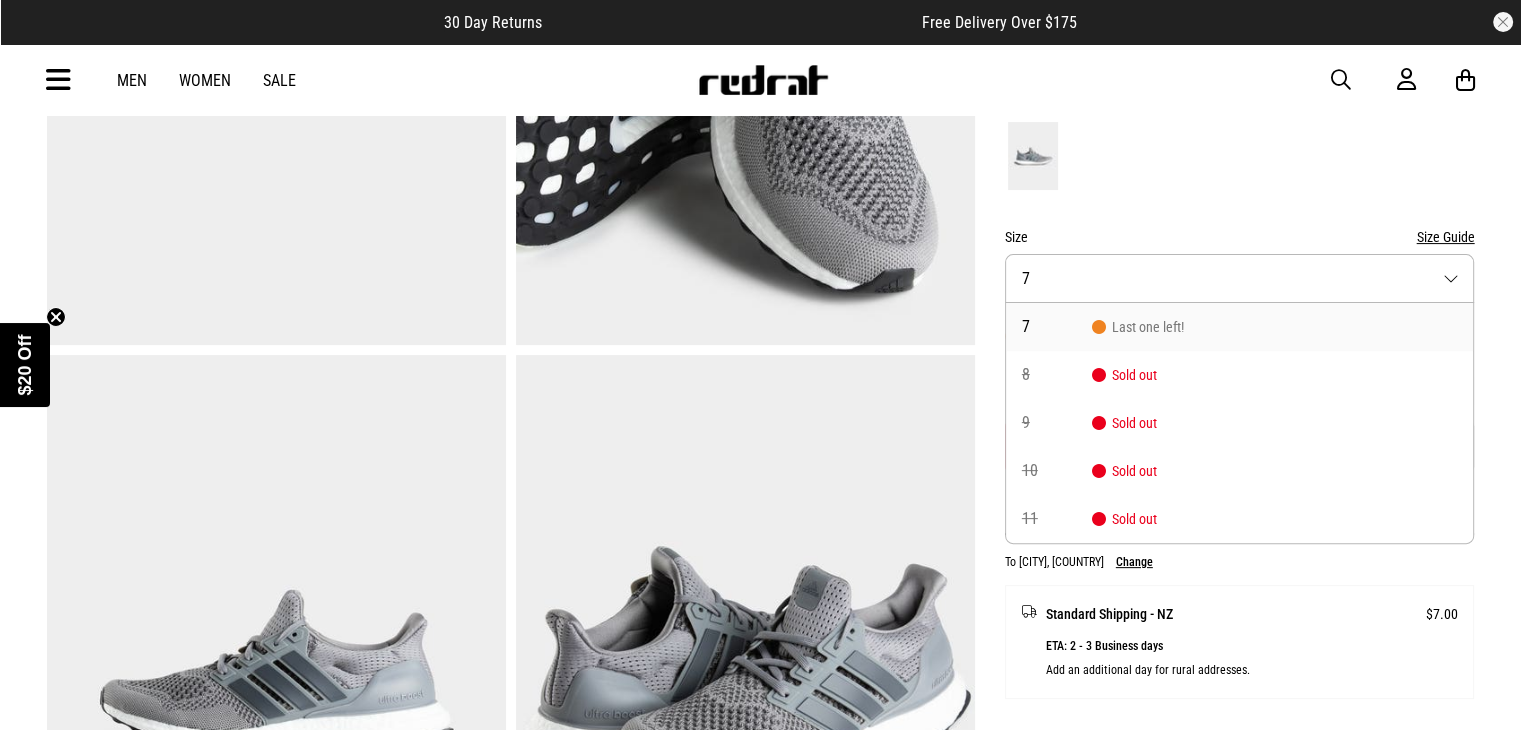 click on "Size   Size Guide   Size 7 7   Last one left! 8   Sold out 9   Sold out 10   Sold out 11   Sold out" at bounding box center [1240, 264] 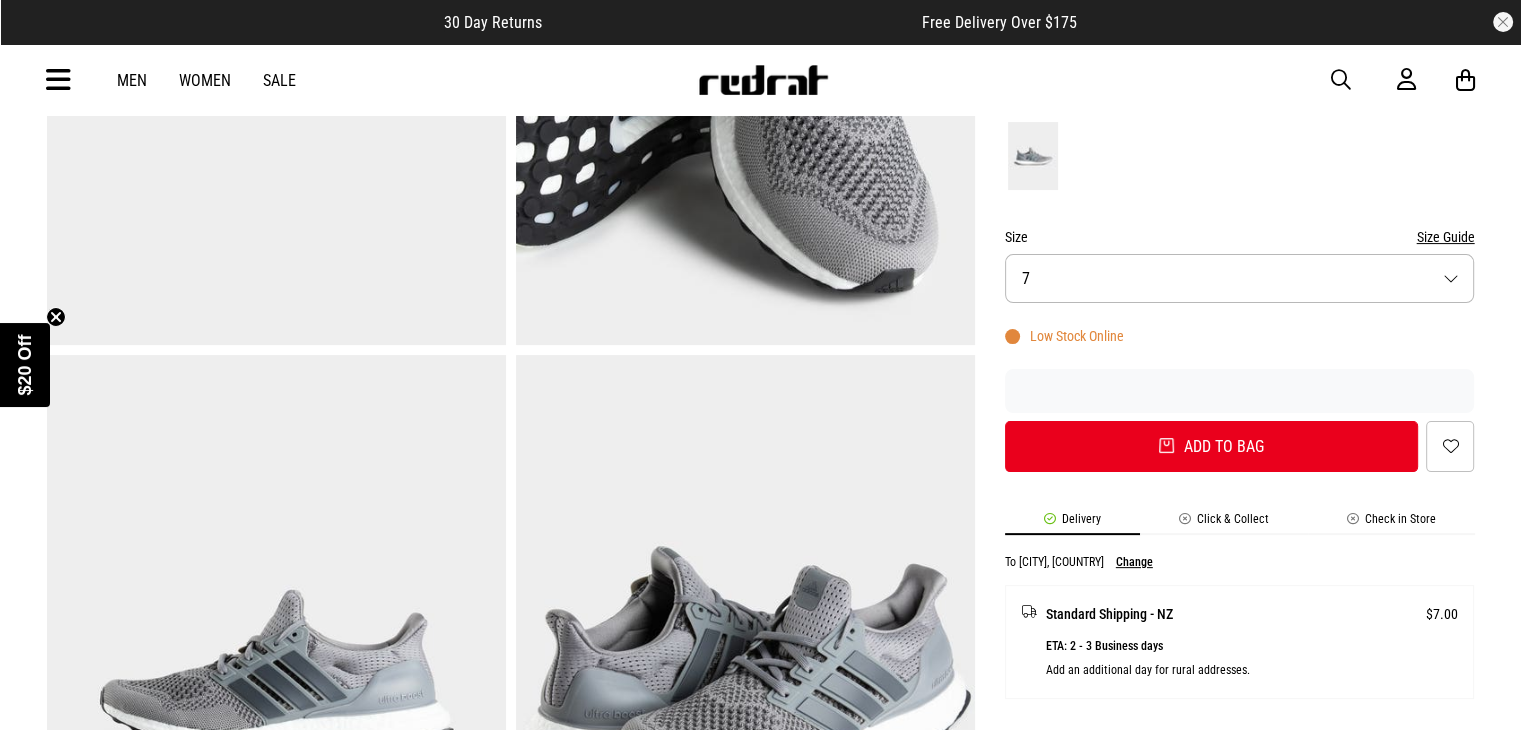 click at bounding box center [1240, 156] 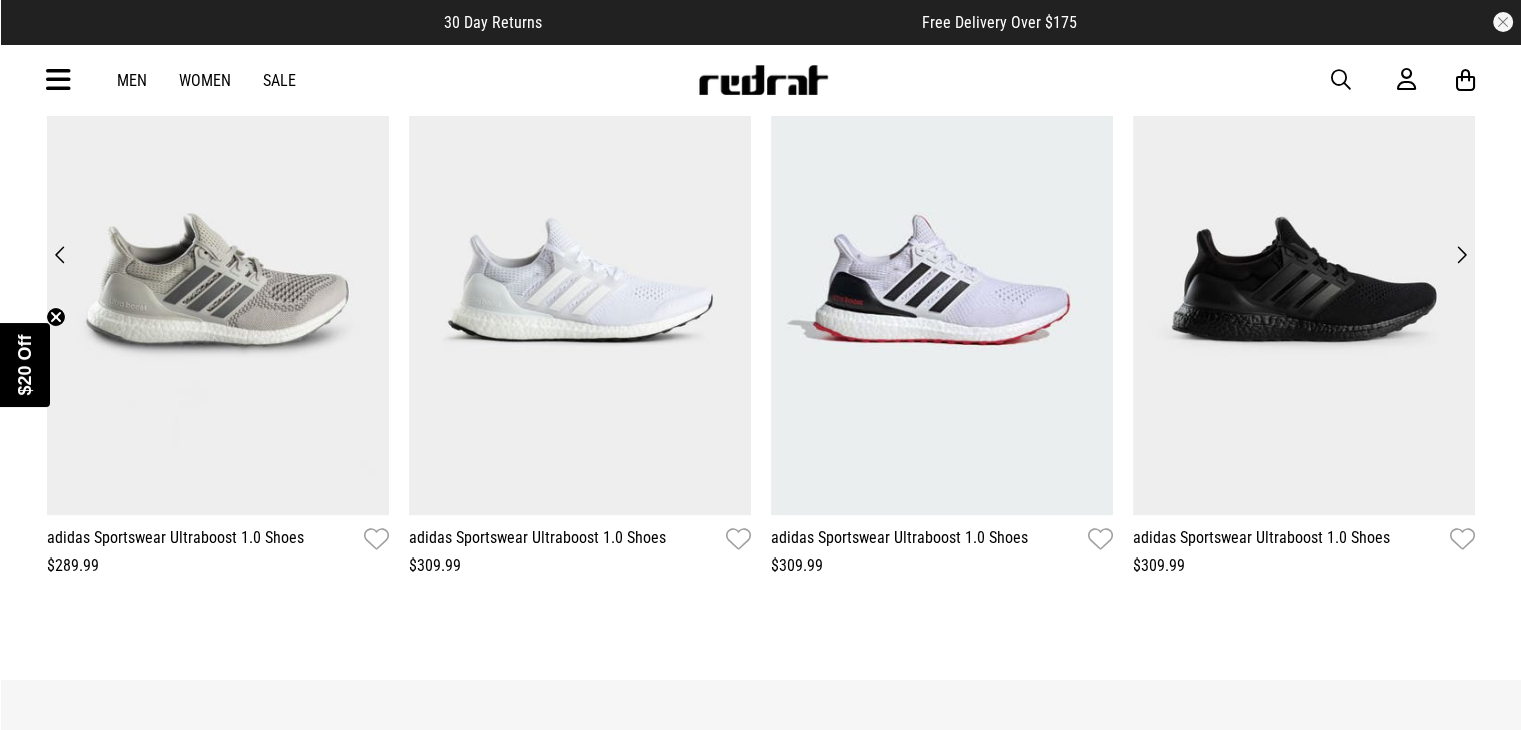 scroll, scrollTop: 2532, scrollLeft: 0, axis: vertical 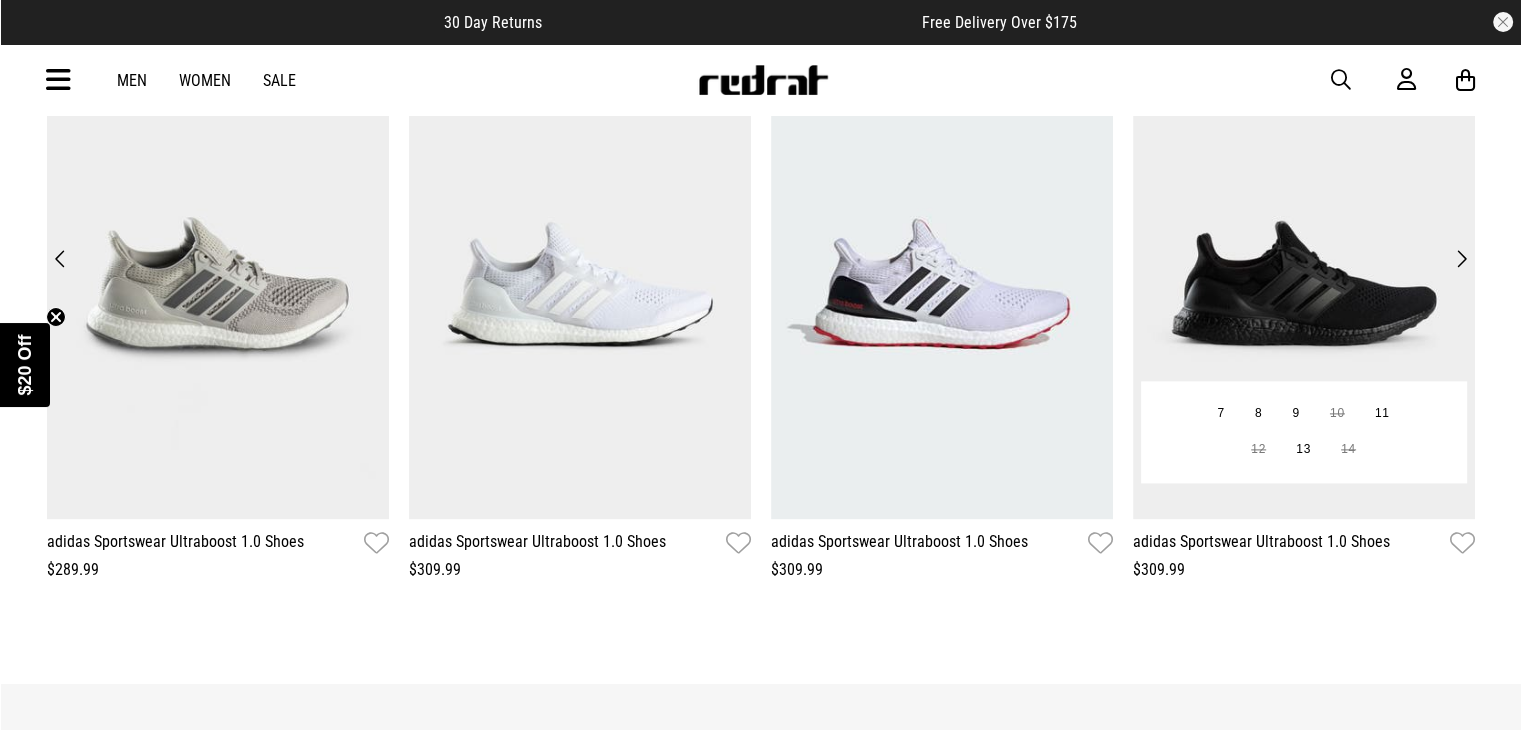 click at bounding box center (1304, 284) 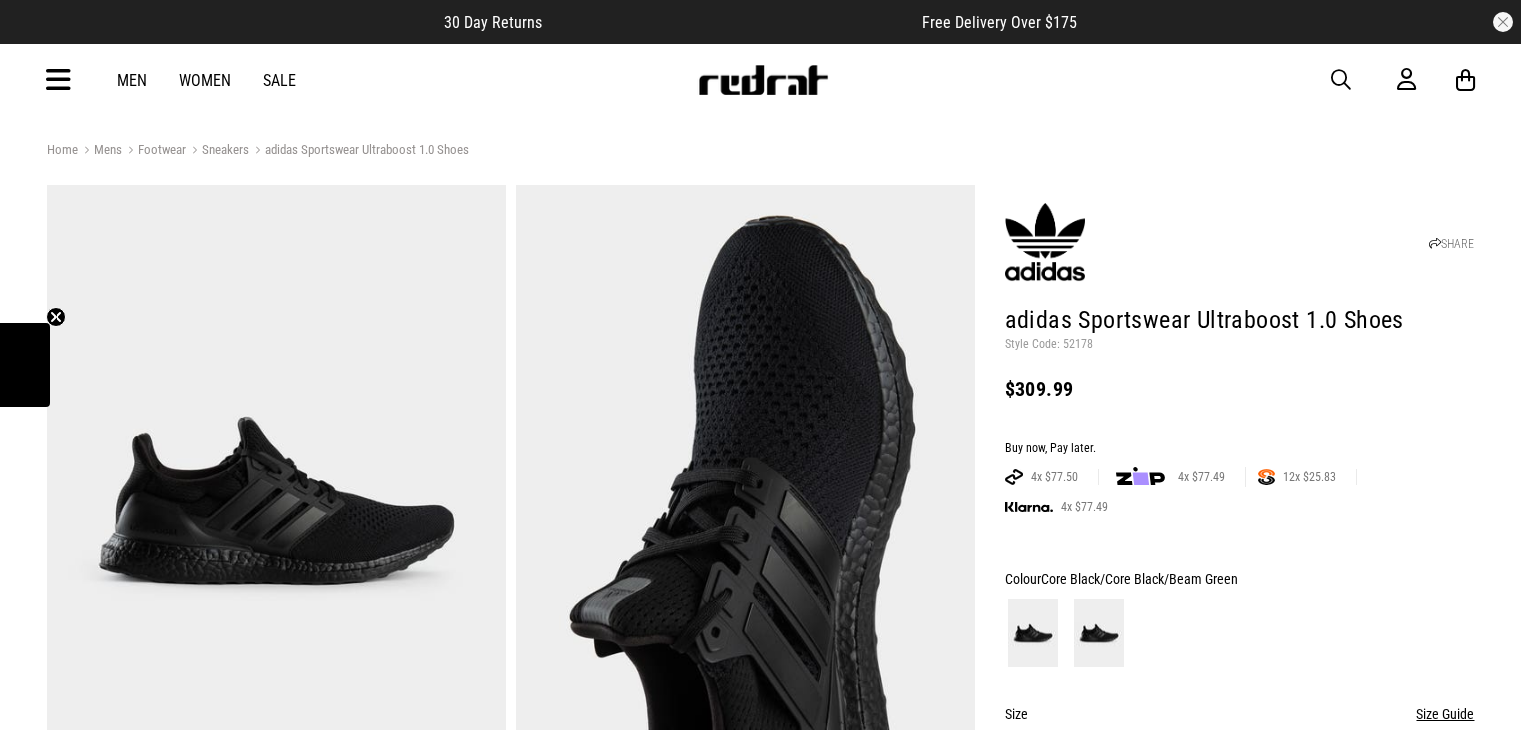 scroll, scrollTop: 0, scrollLeft: 0, axis: both 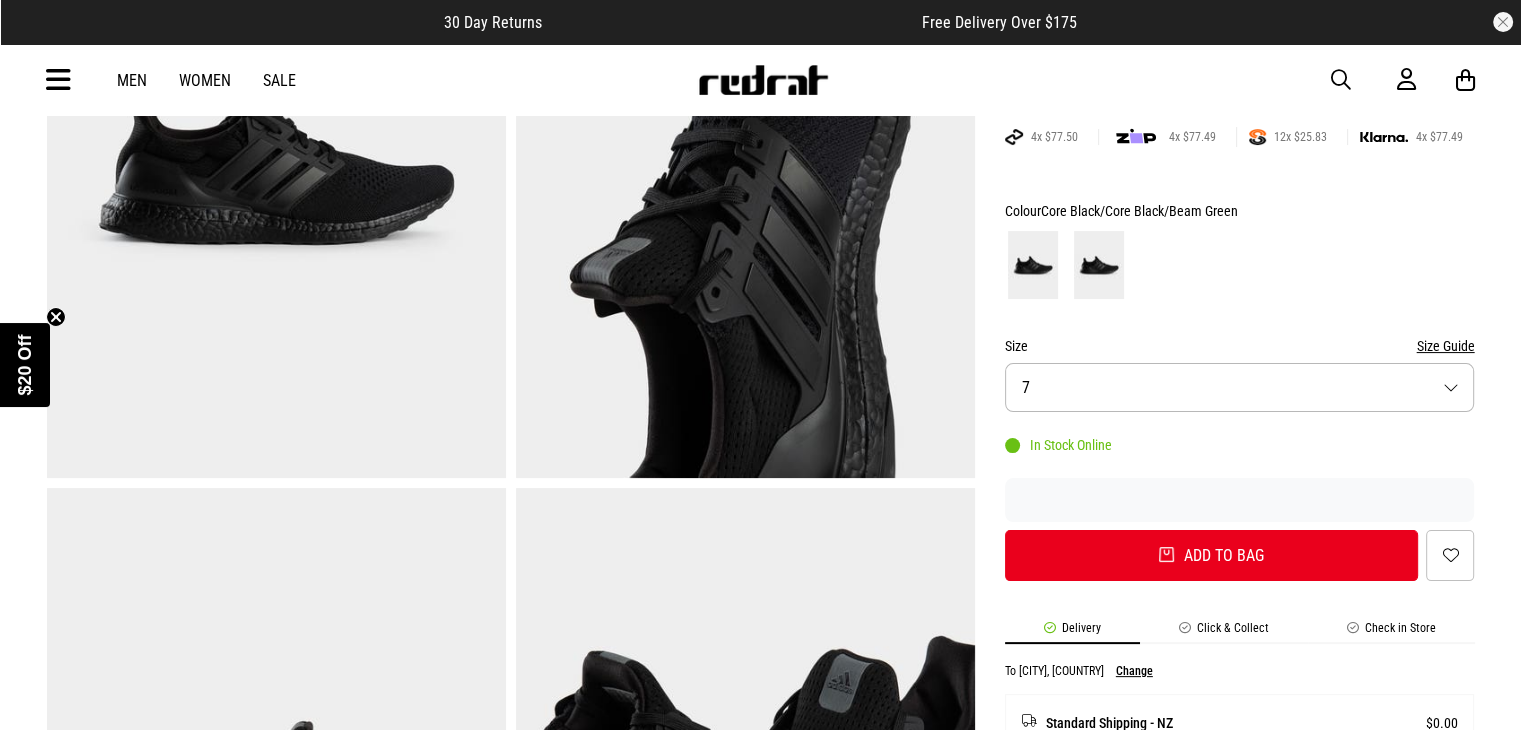 click on "Colour  Core Black/Core Black/Beam Green    Size   Size Guide   Size 7   In Stock Online       Add to bag     Add to wishlist" at bounding box center [1240, 390] 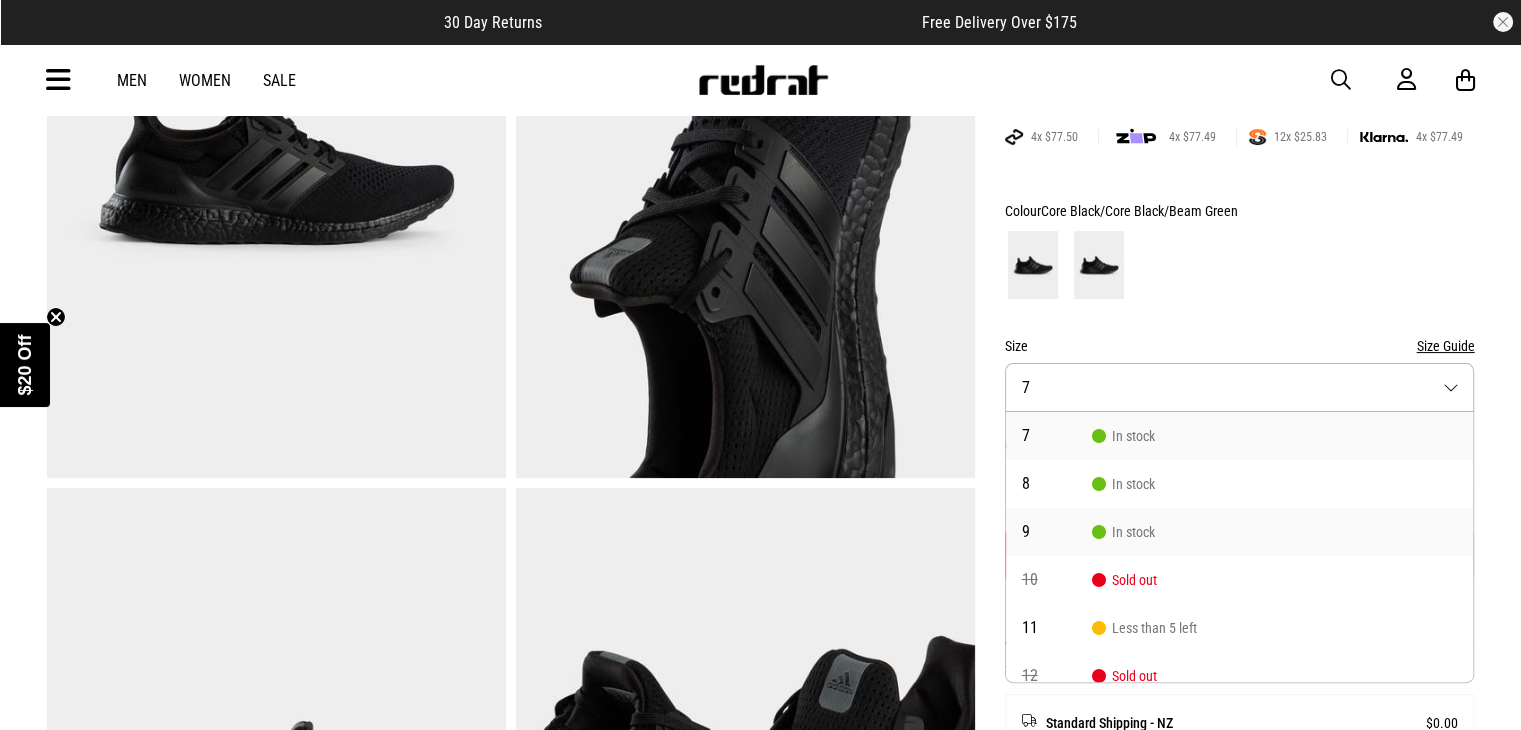 click on "In stock" at bounding box center [1123, 532] 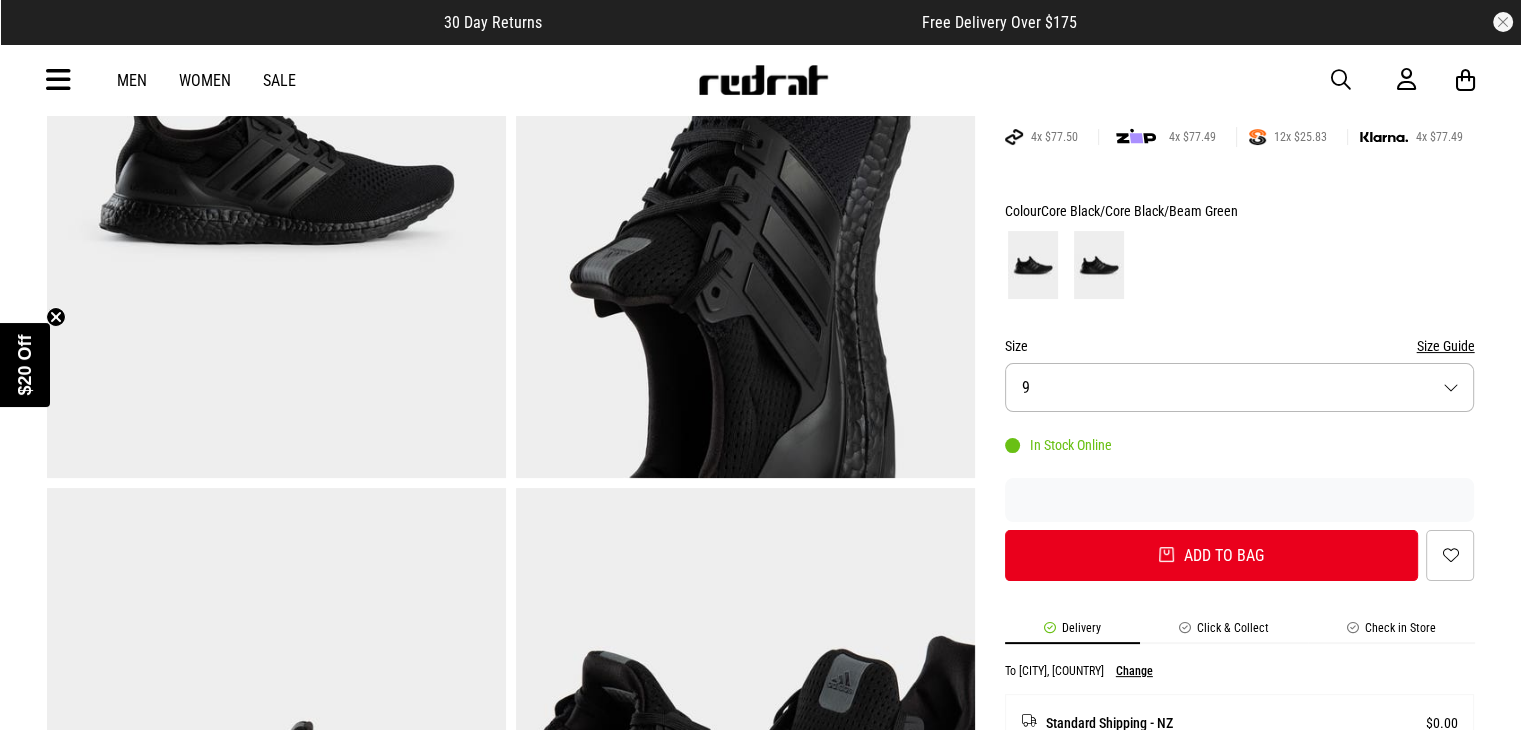 click at bounding box center [276, 161] 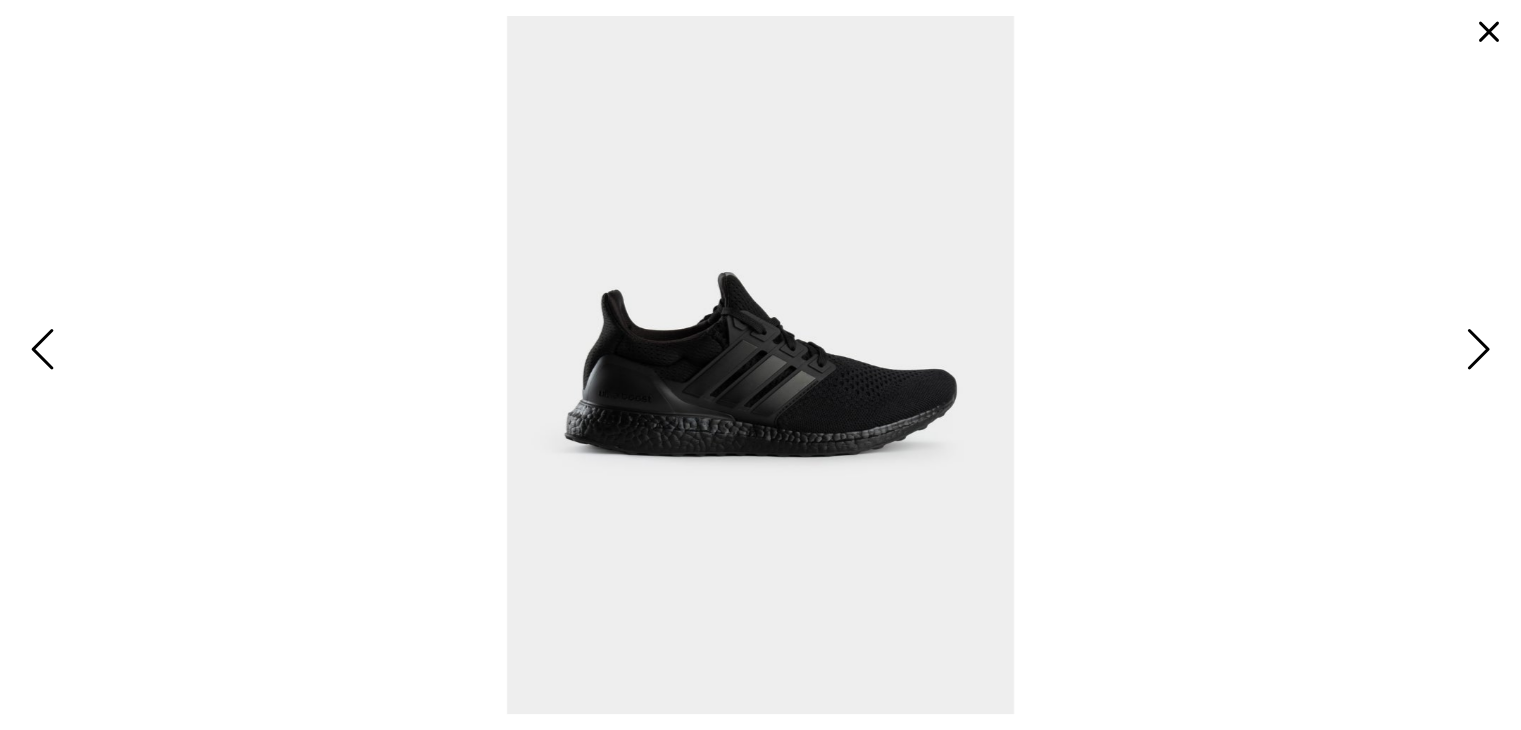 click at bounding box center (1475, 351) 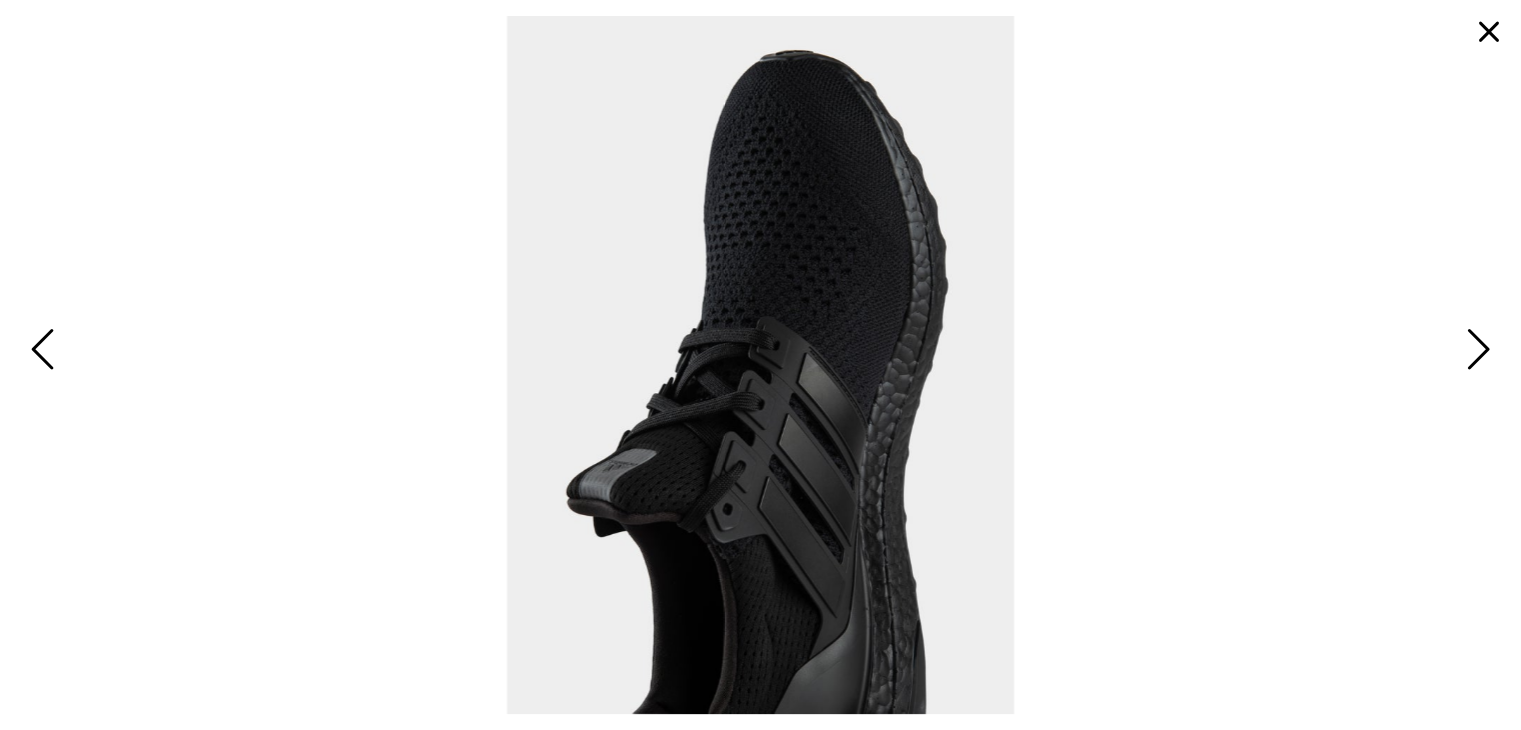 click at bounding box center [1475, 351] 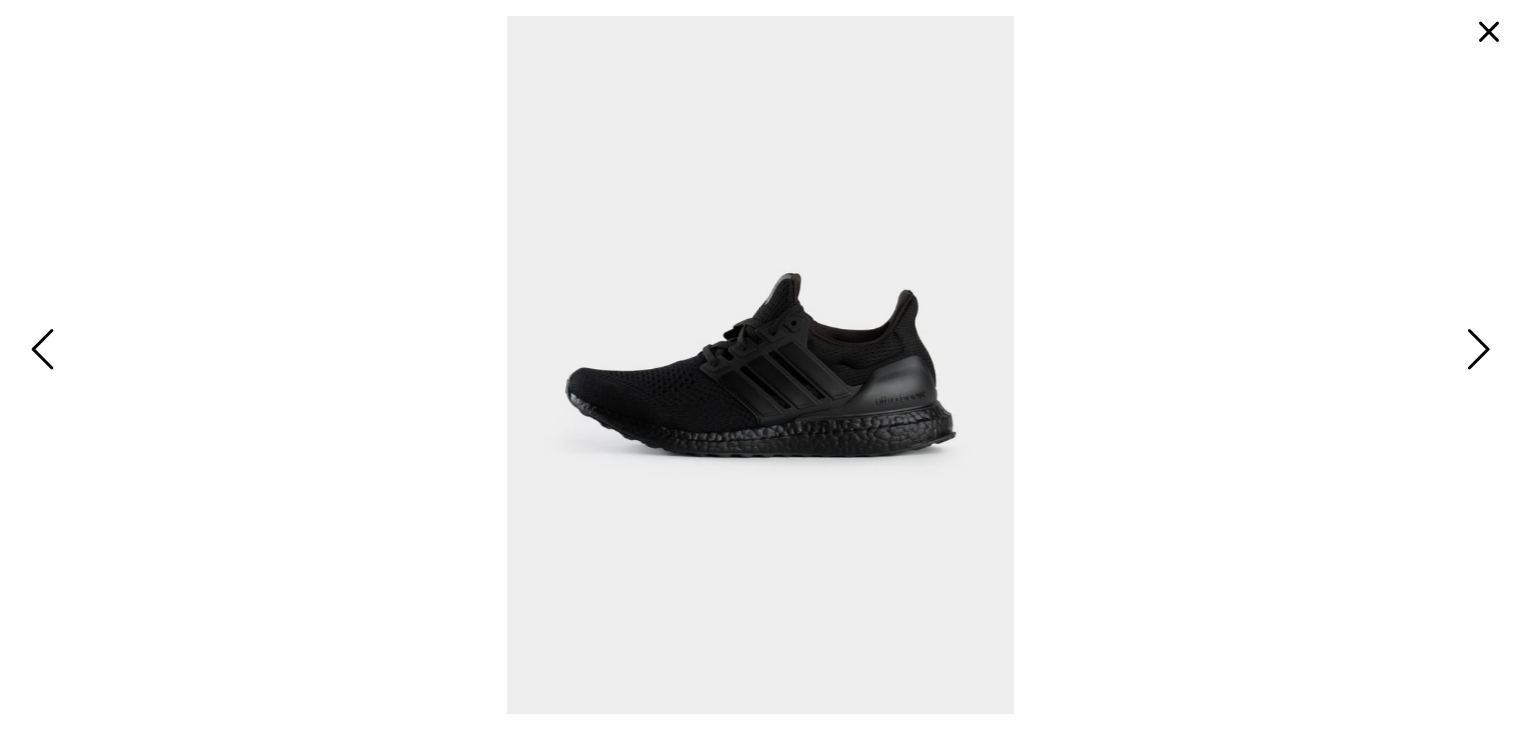 click at bounding box center (1475, 351) 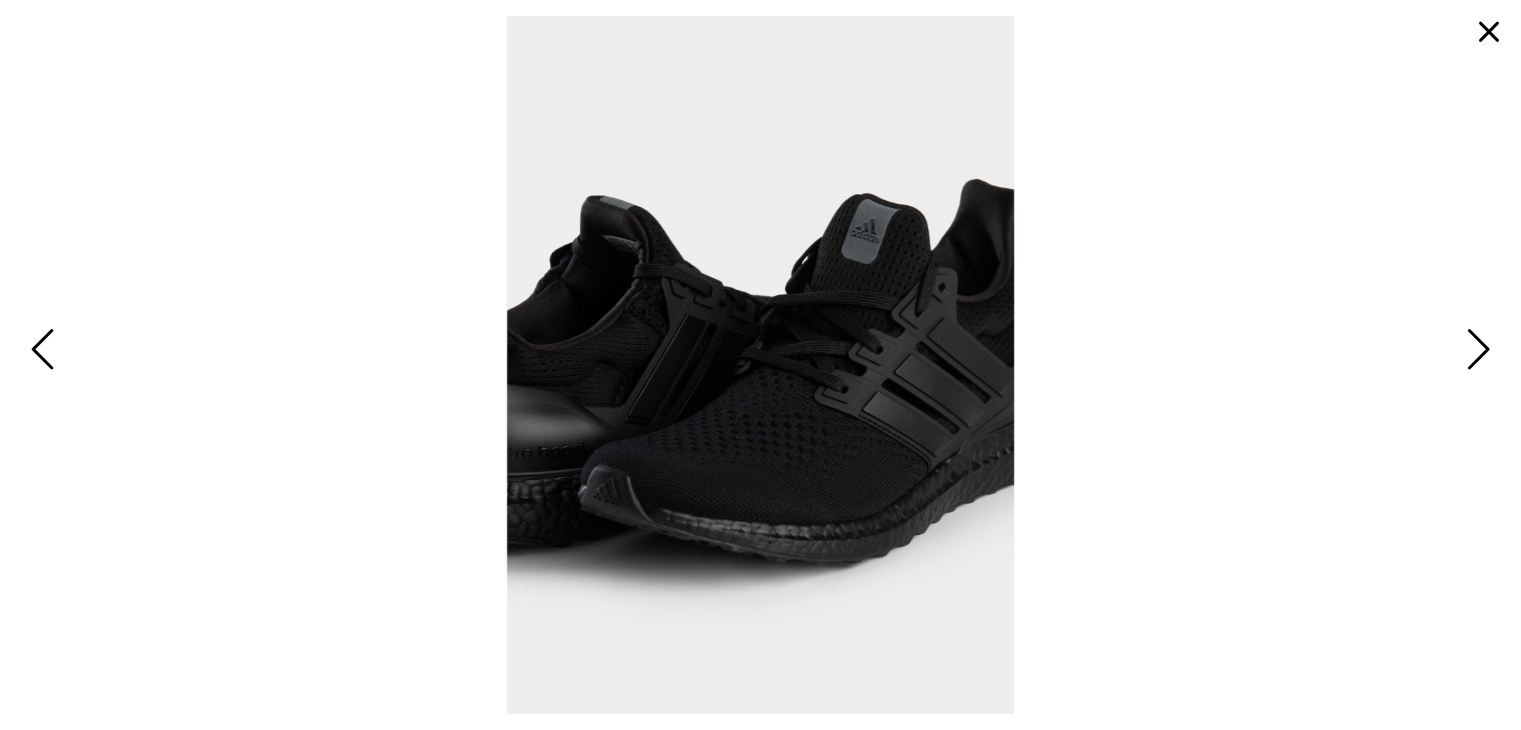 click at bounding box center [1475, 351] 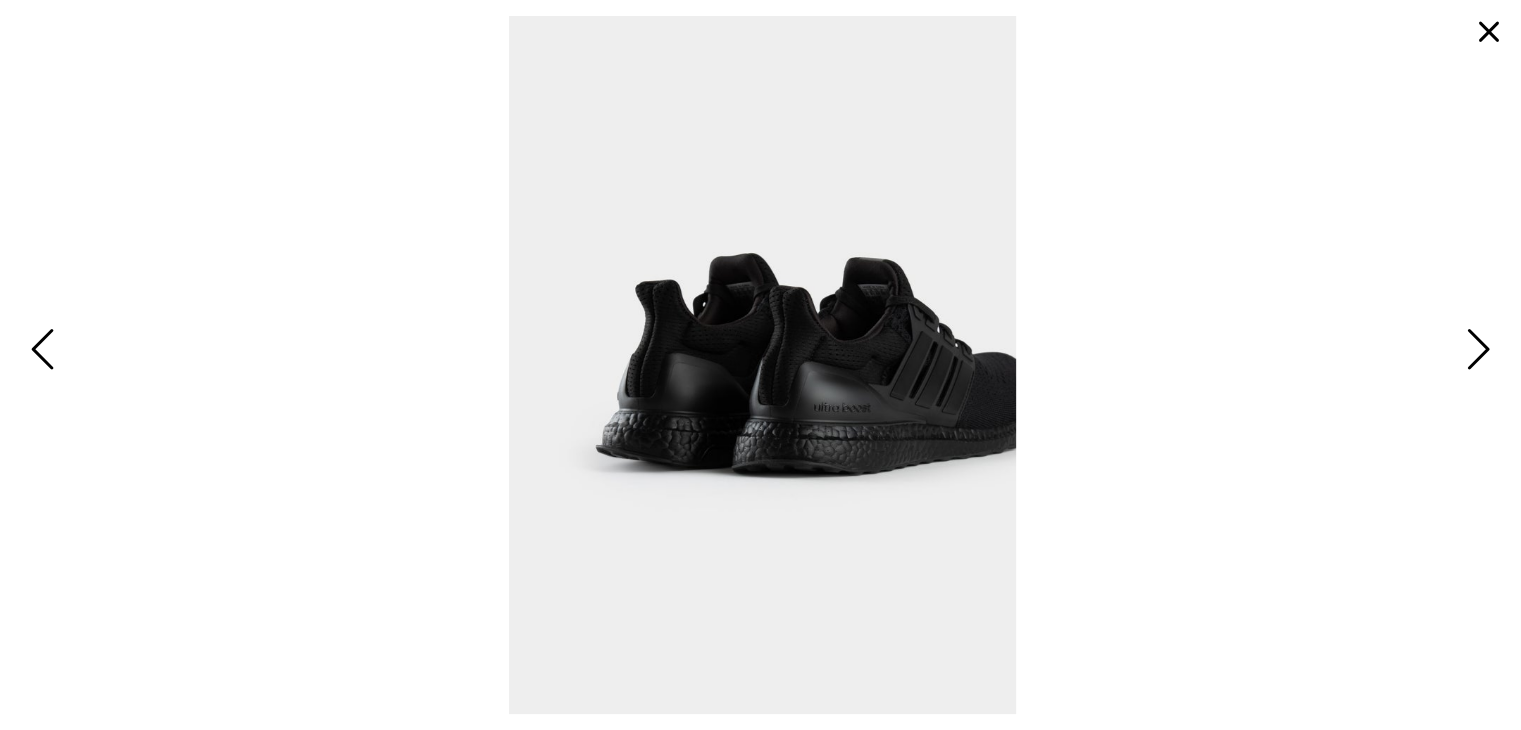 drag, startPoint x: 1482, startPoint y: 357, endPoint x: 1439, endPoint y: 232, distance: 132.18925 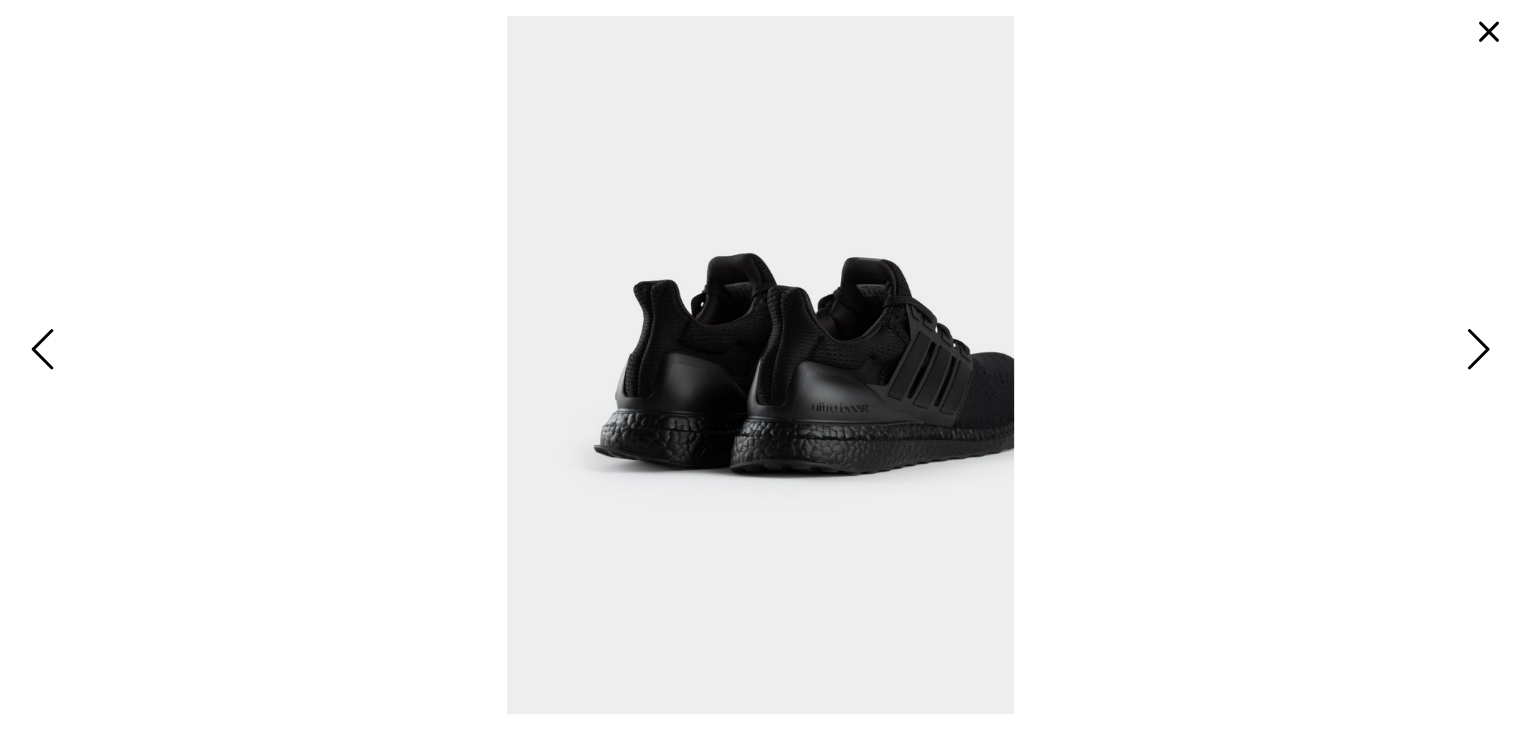 click at bounding box center [1475, 351] 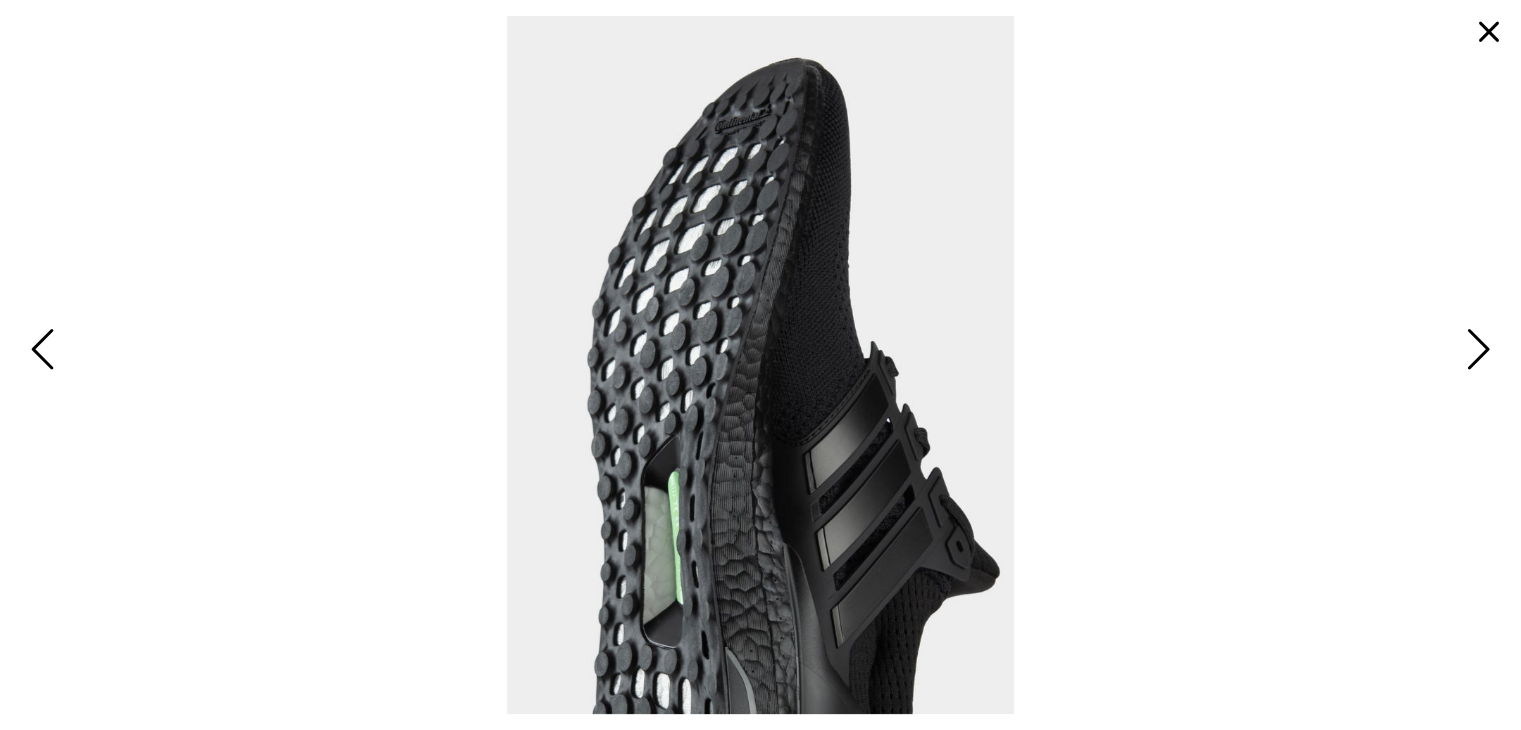 click at bounding box center (1475, 351) 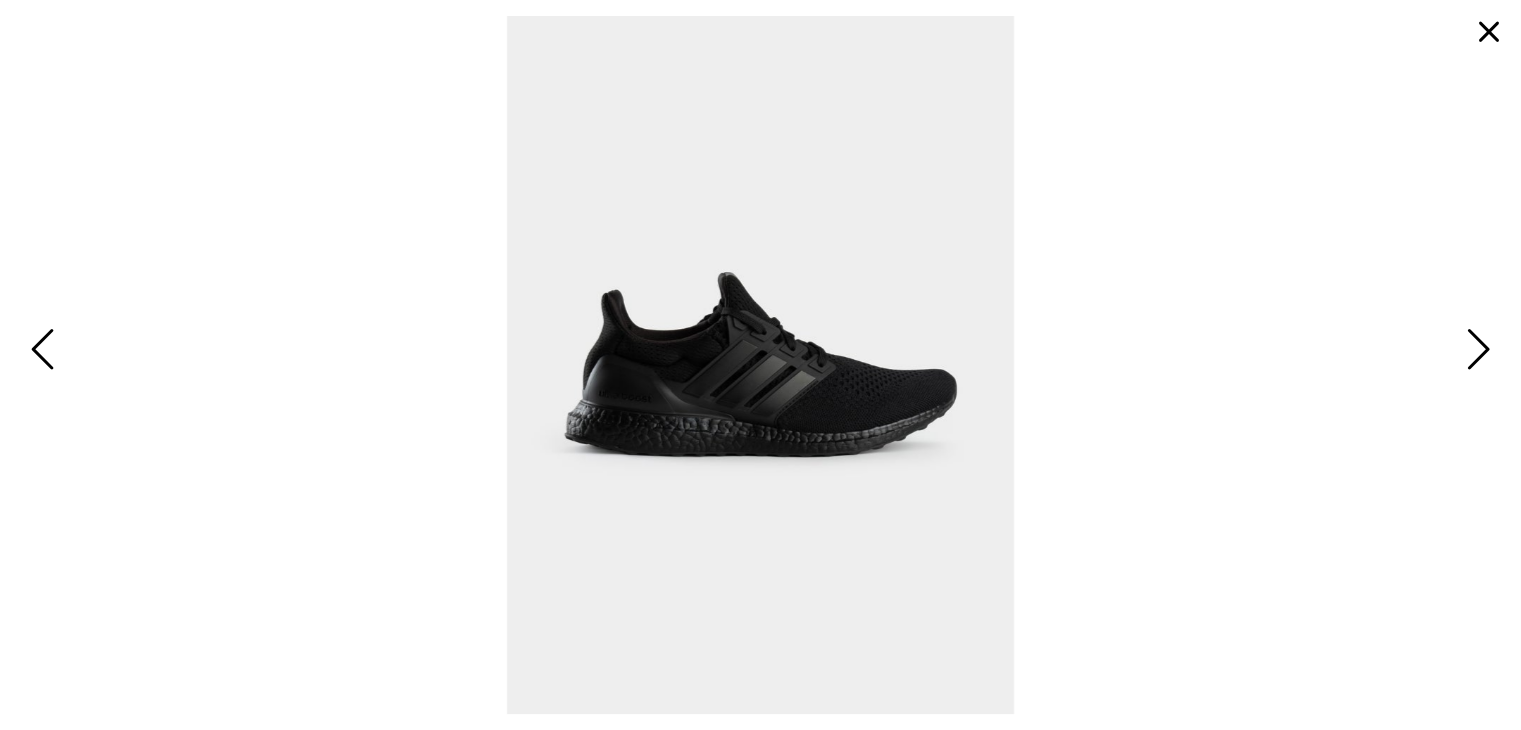 click at bounding box center [1475, 351] 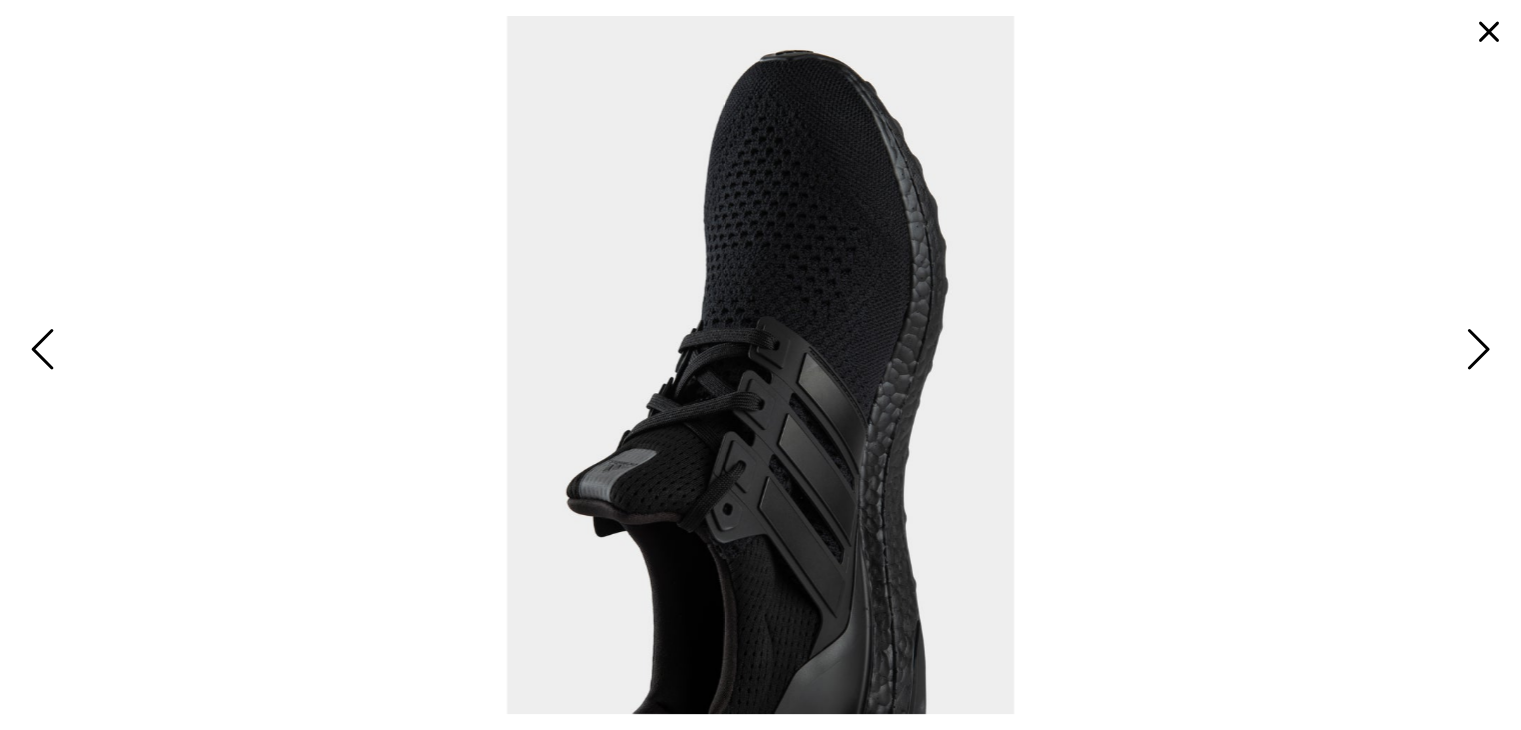 click at bounding box center [1475, 351] 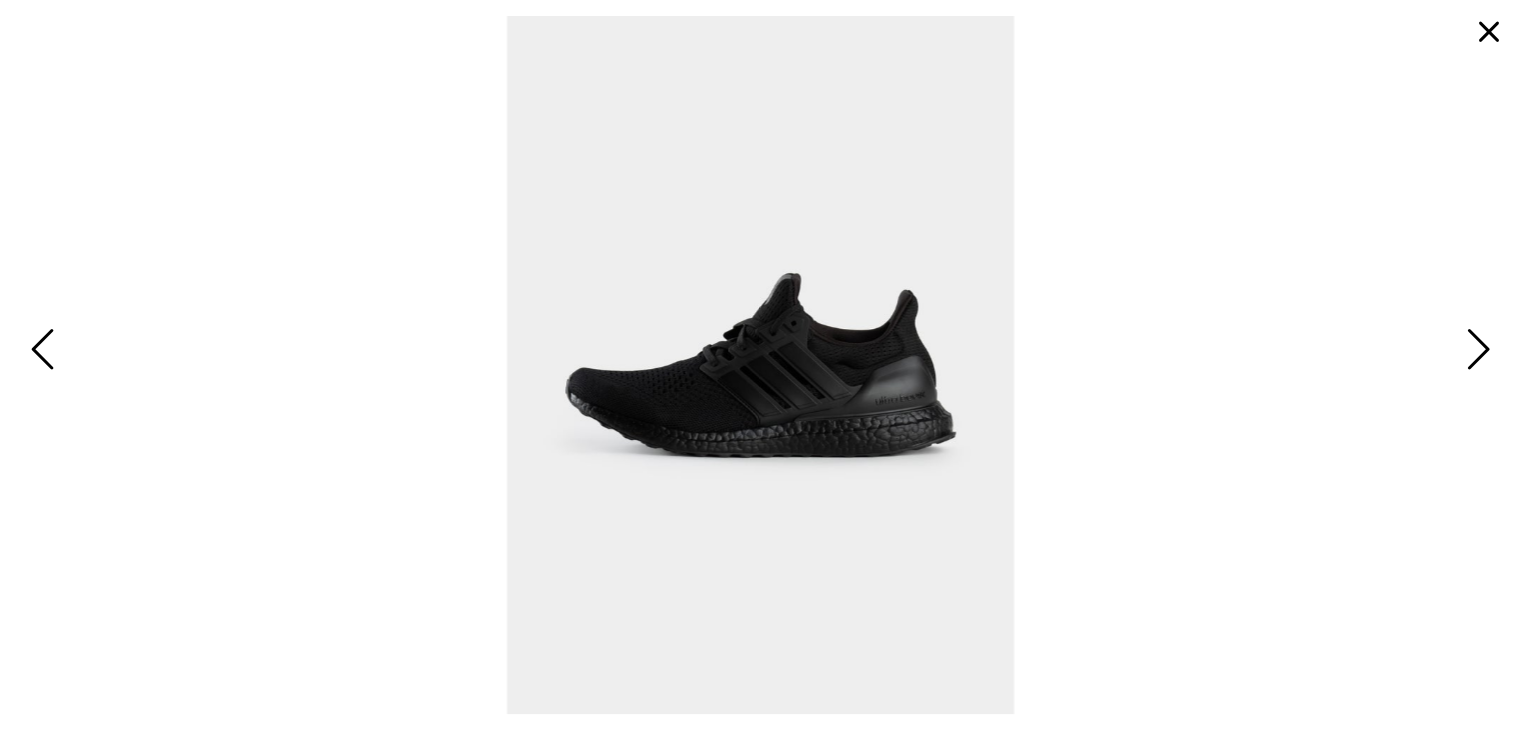 click at bounding box center [1475, 351] 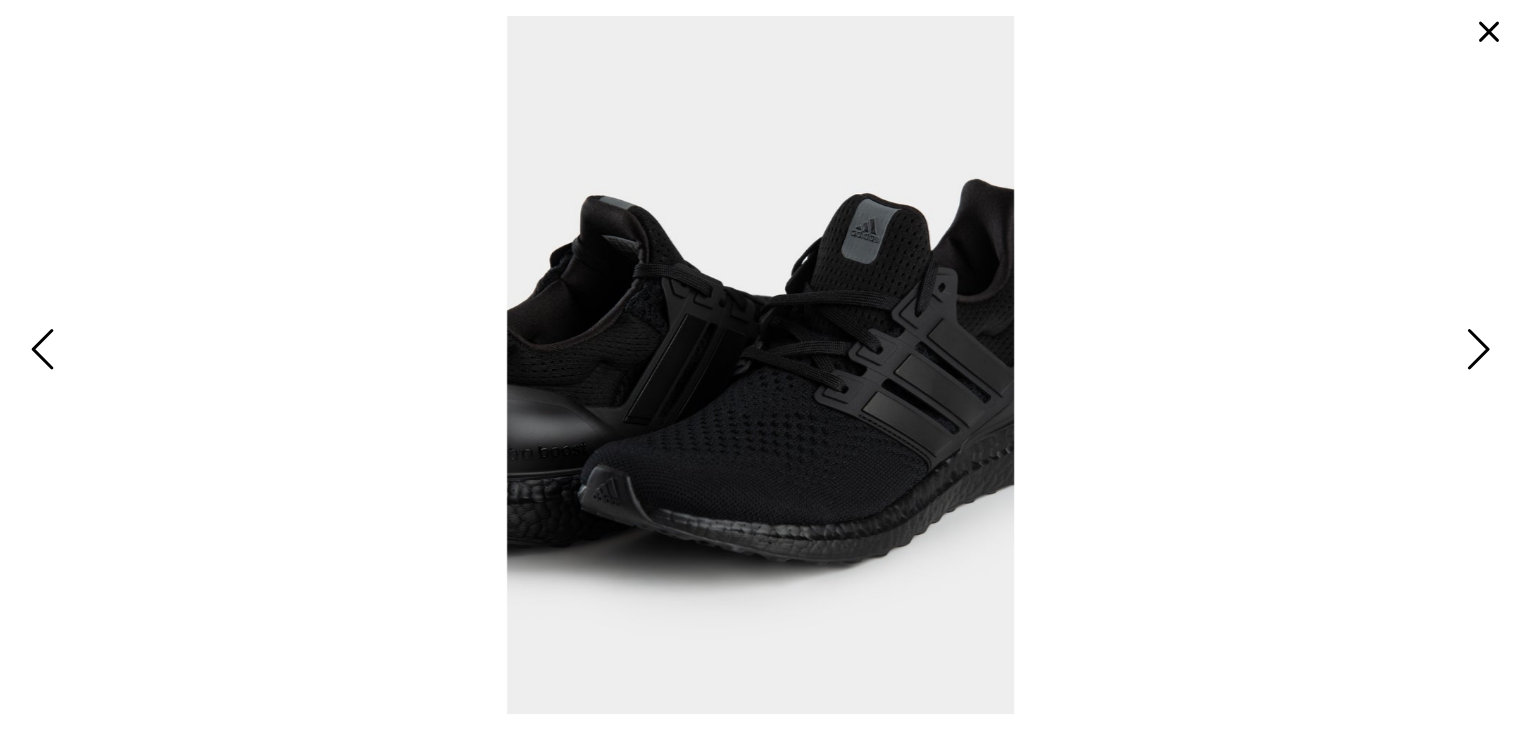 click at bounding box center (1475, 351) 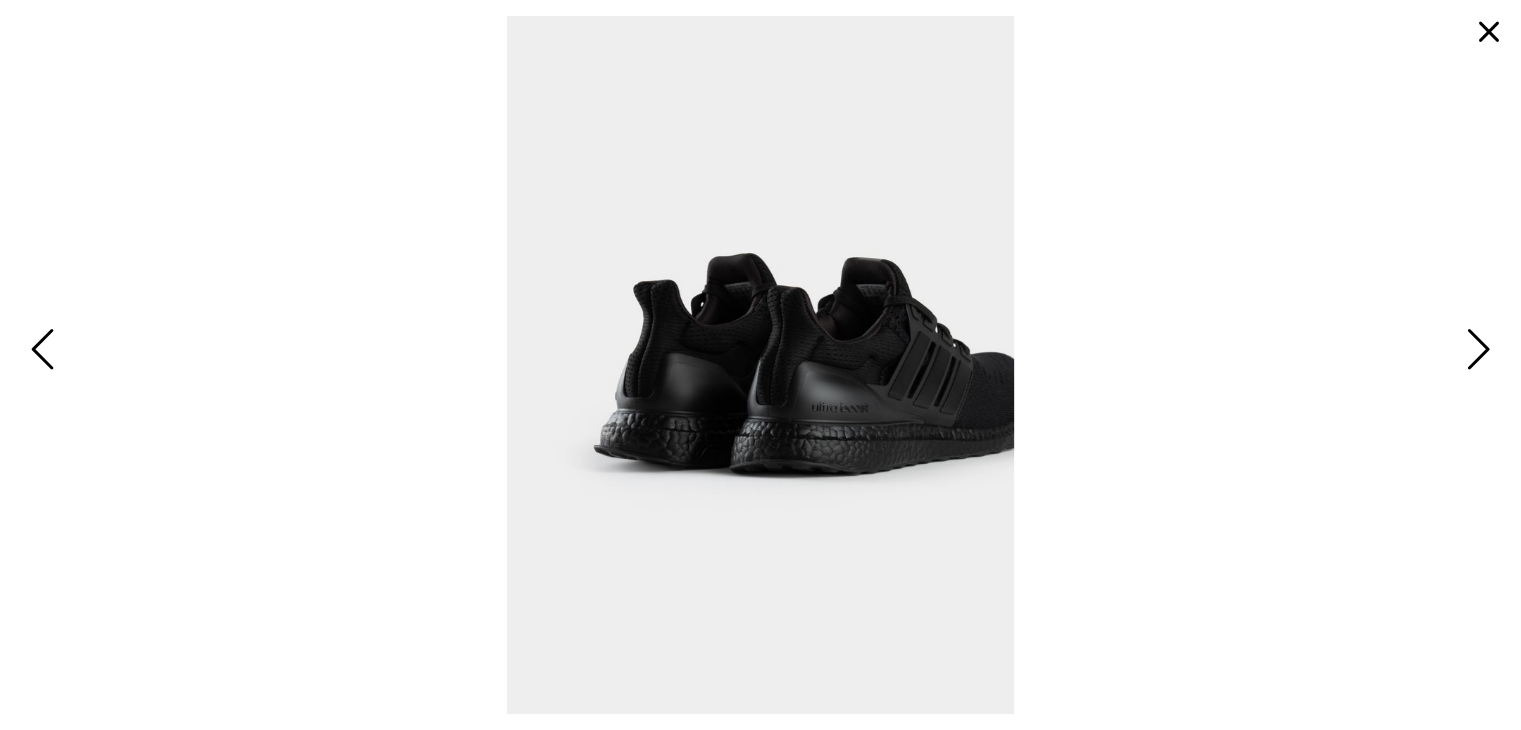 click at bounding box center [1475, 351] 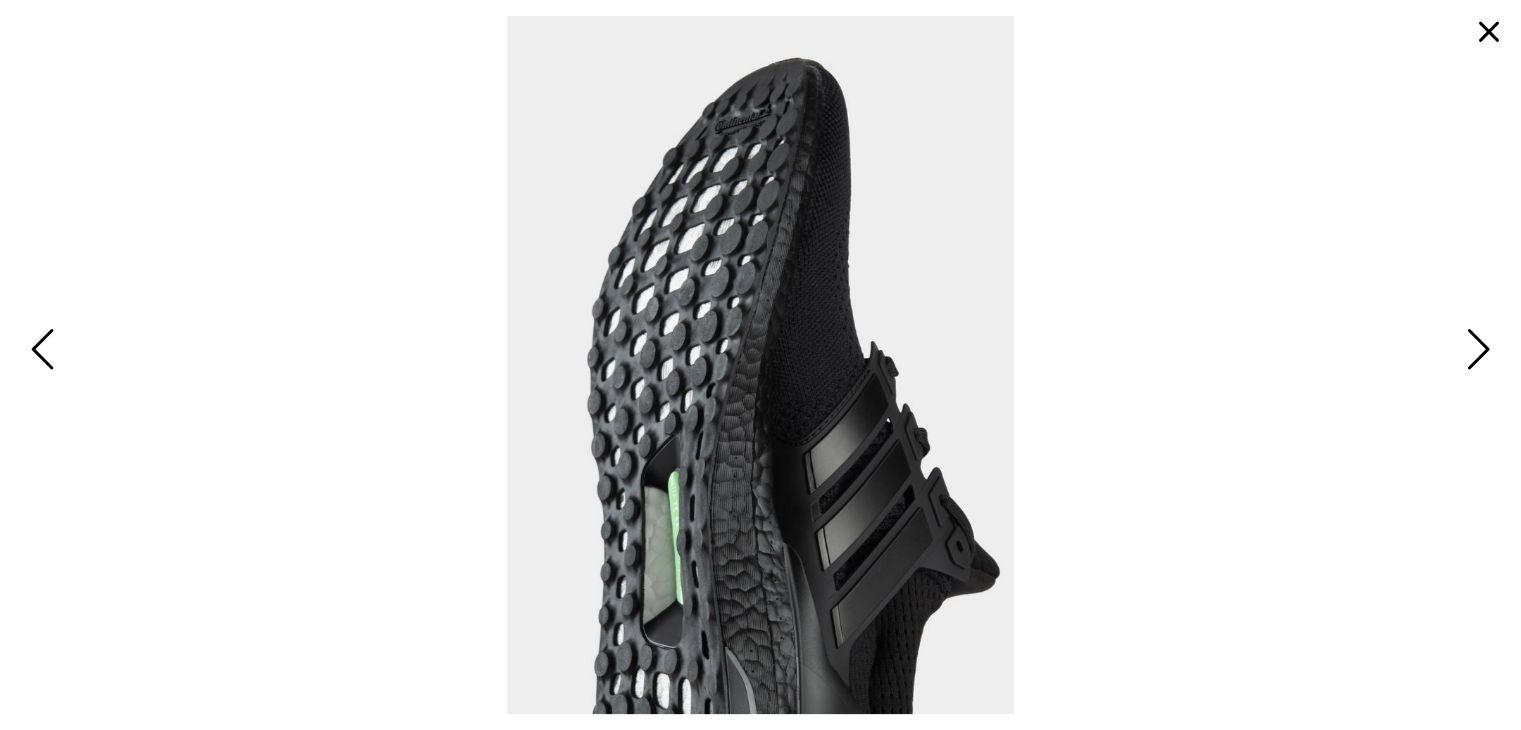 click at bounding box center [1475, 351] 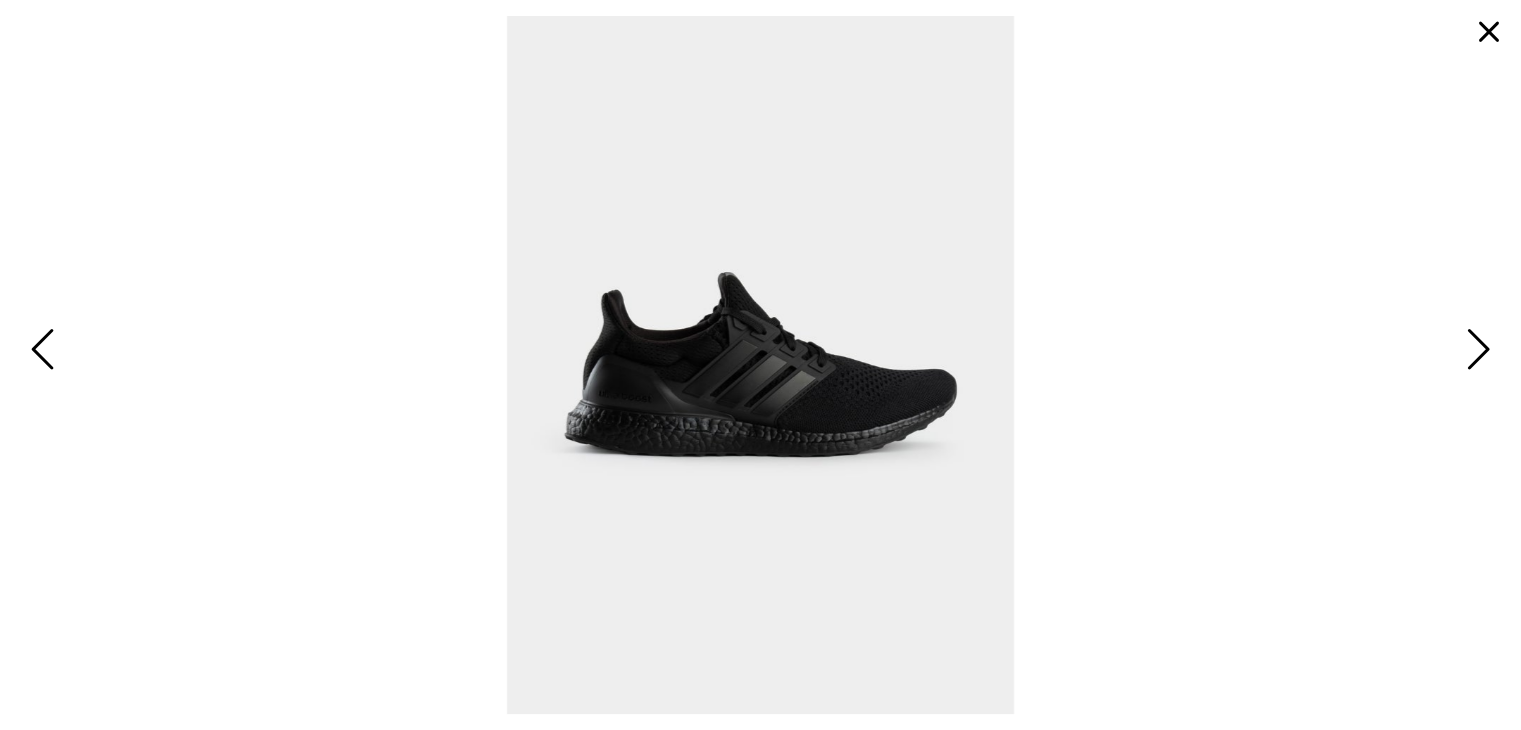 click at bounding box center [1475, 351] 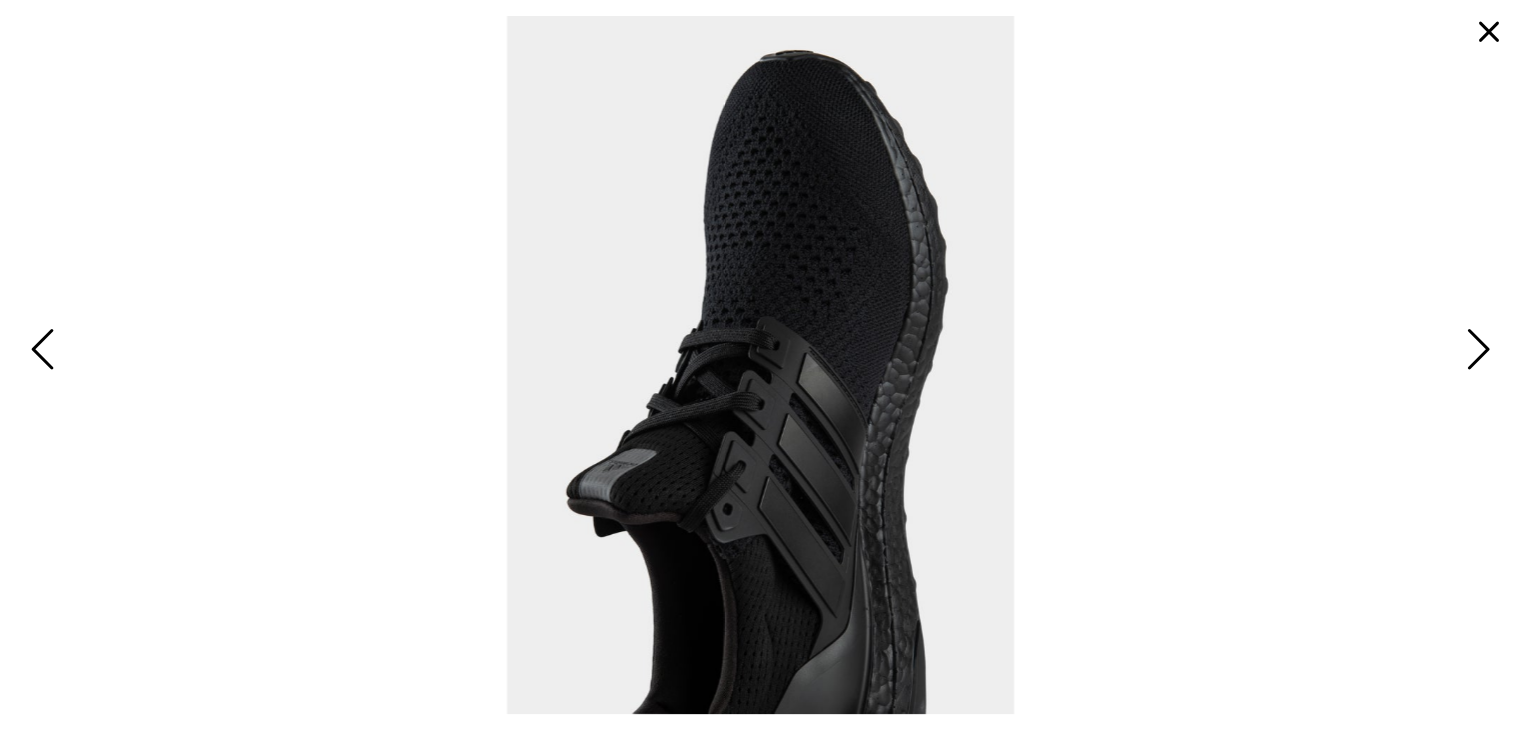 click at bounding box center (1475, 351) 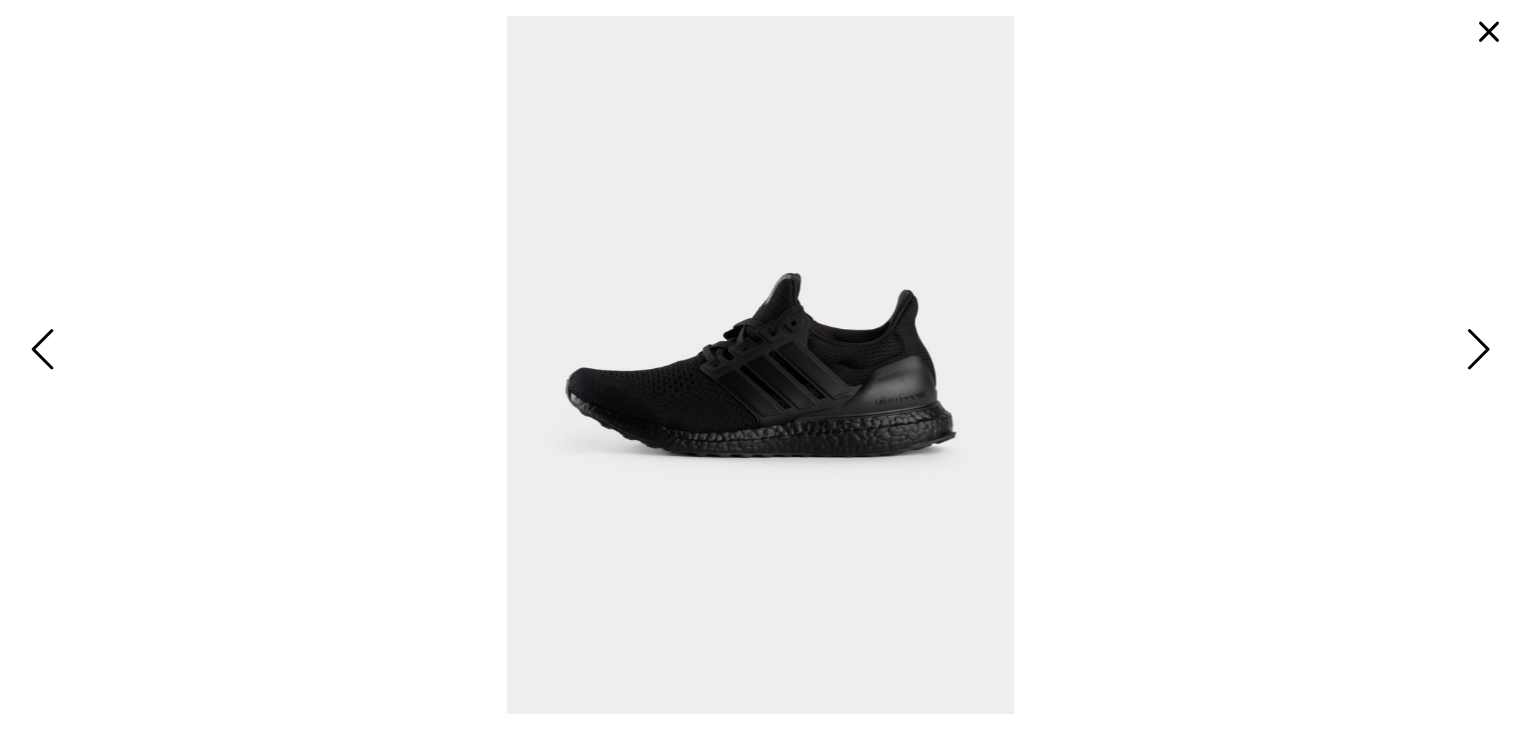 click at bounding box center (1475, 351) 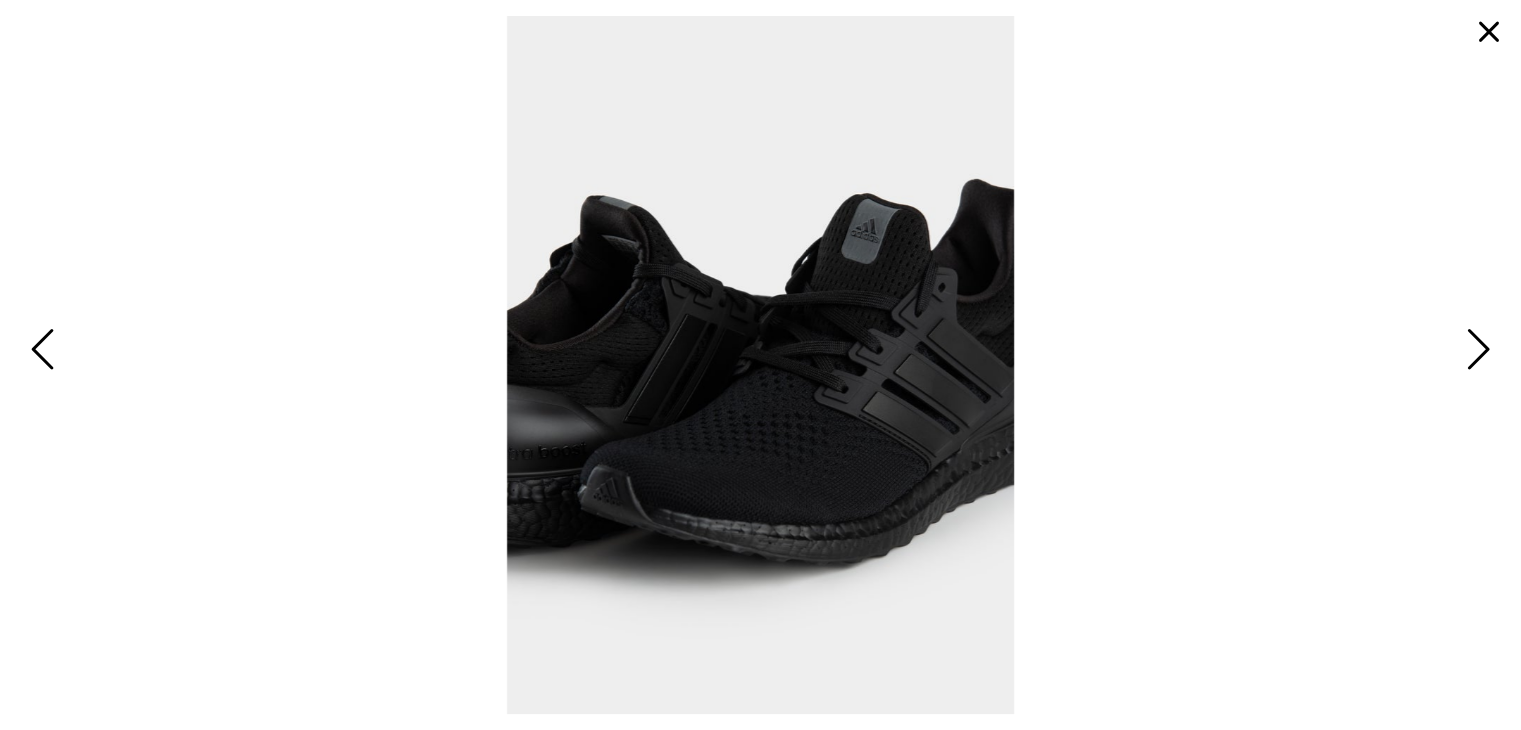 click at bounding box center [1475, 351] 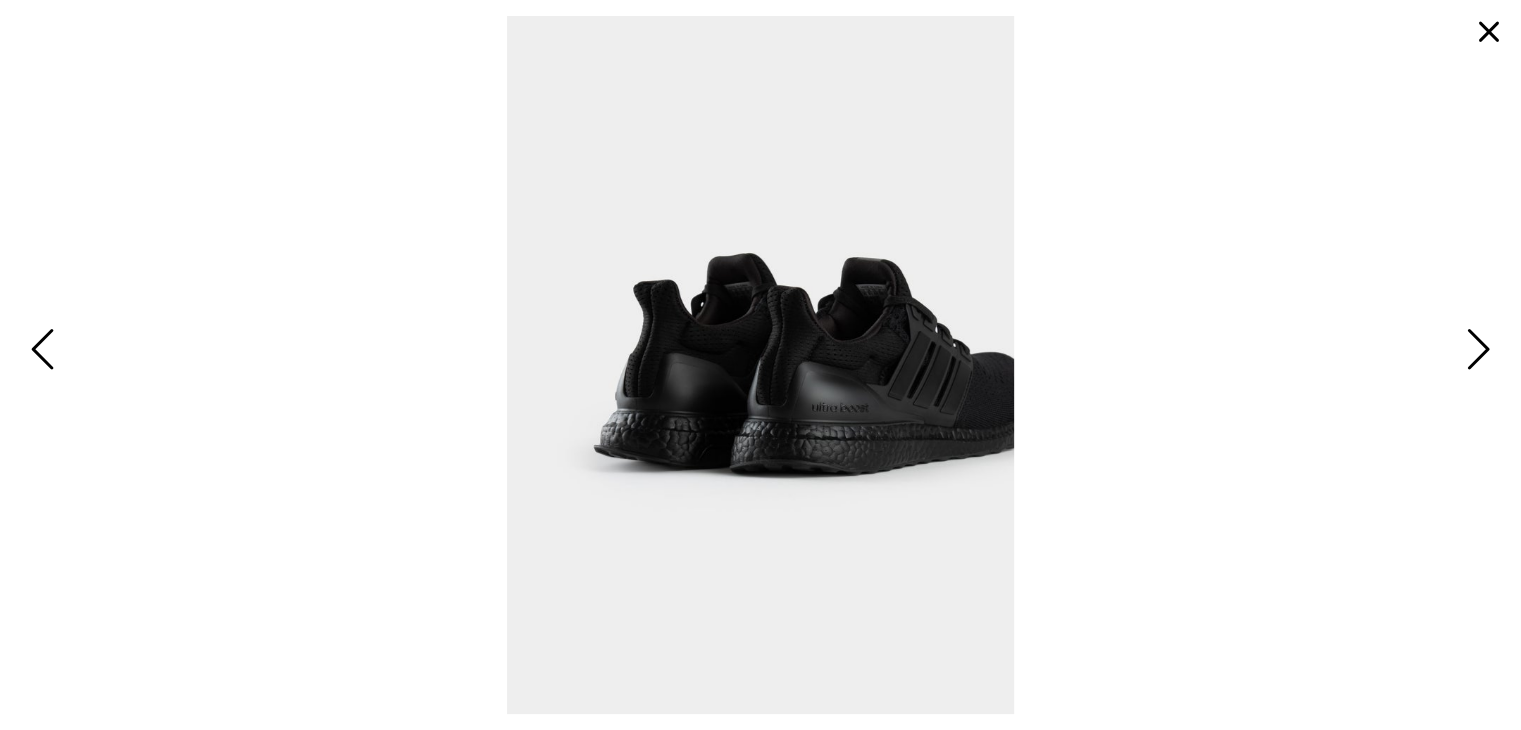 click at bounding box center [1475, 351] 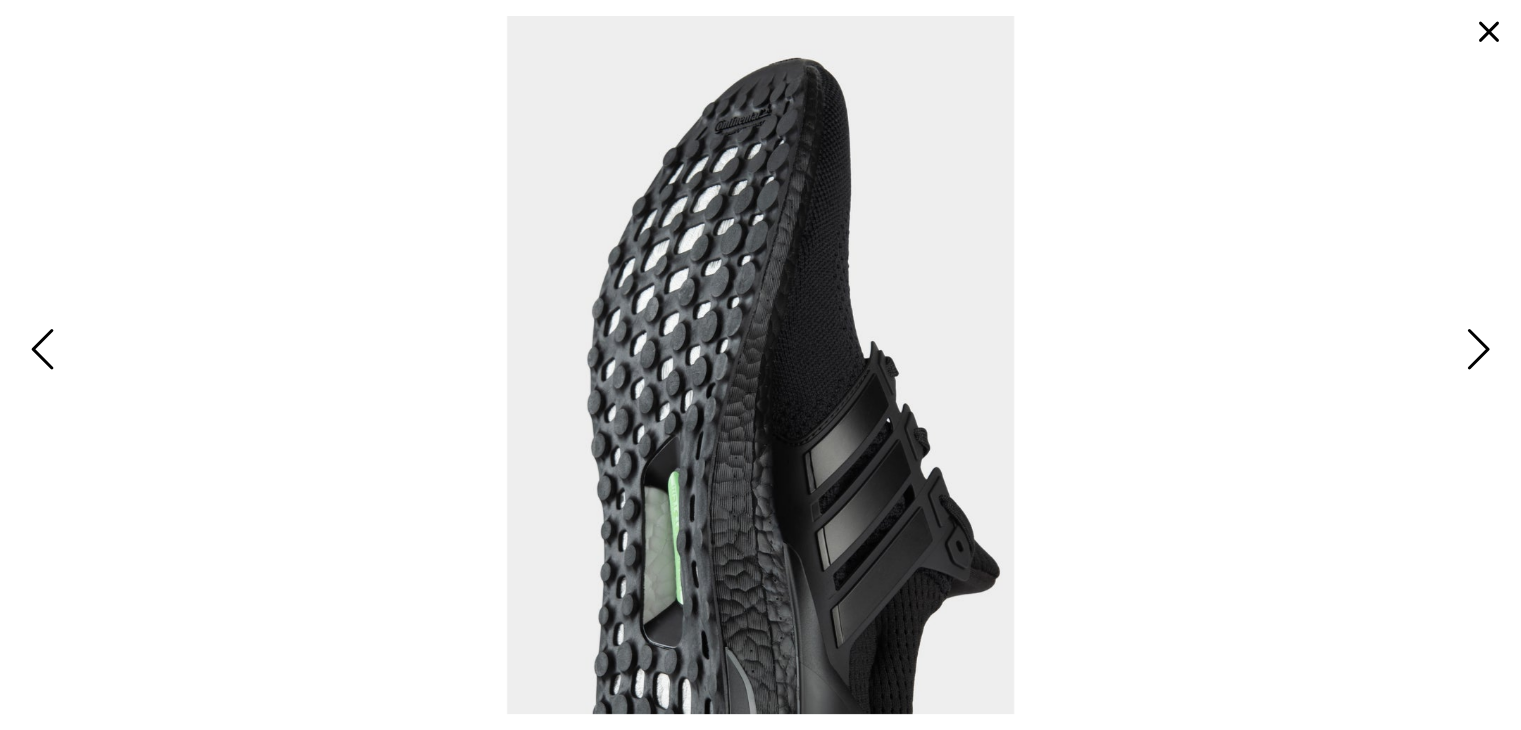 click at bounding box center [1475, 351] 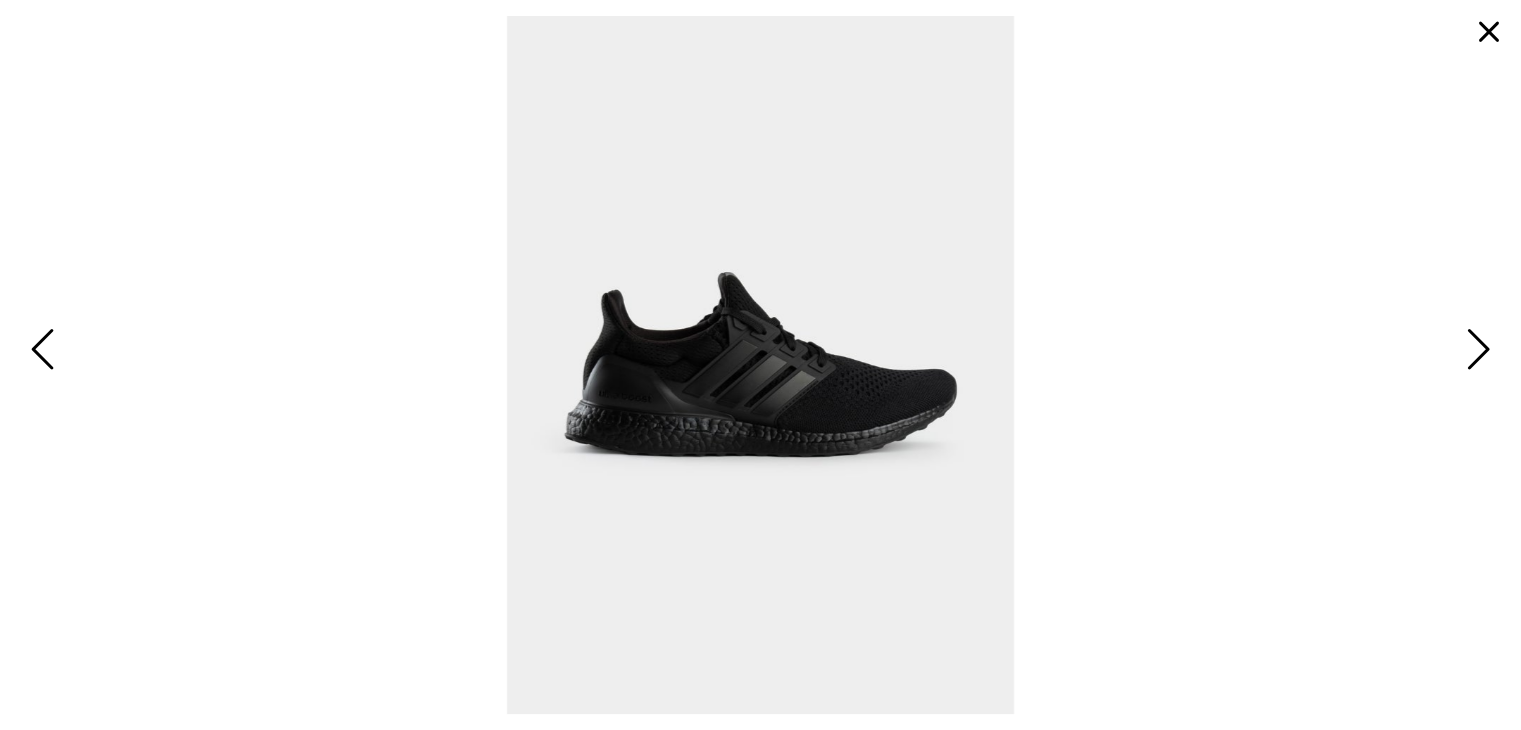 click at bounding box center [1475, 351] 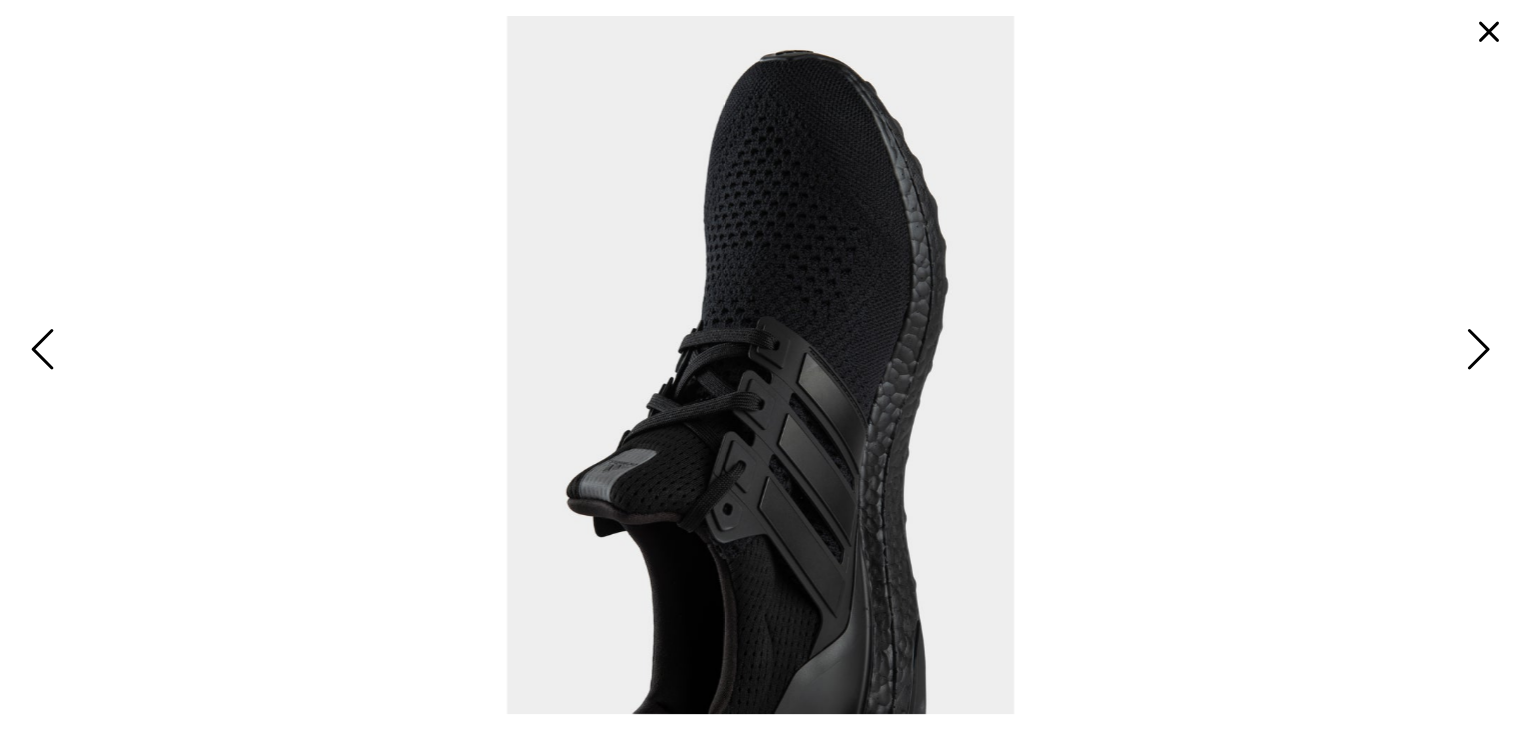 click at bounding box center [1475, 351] 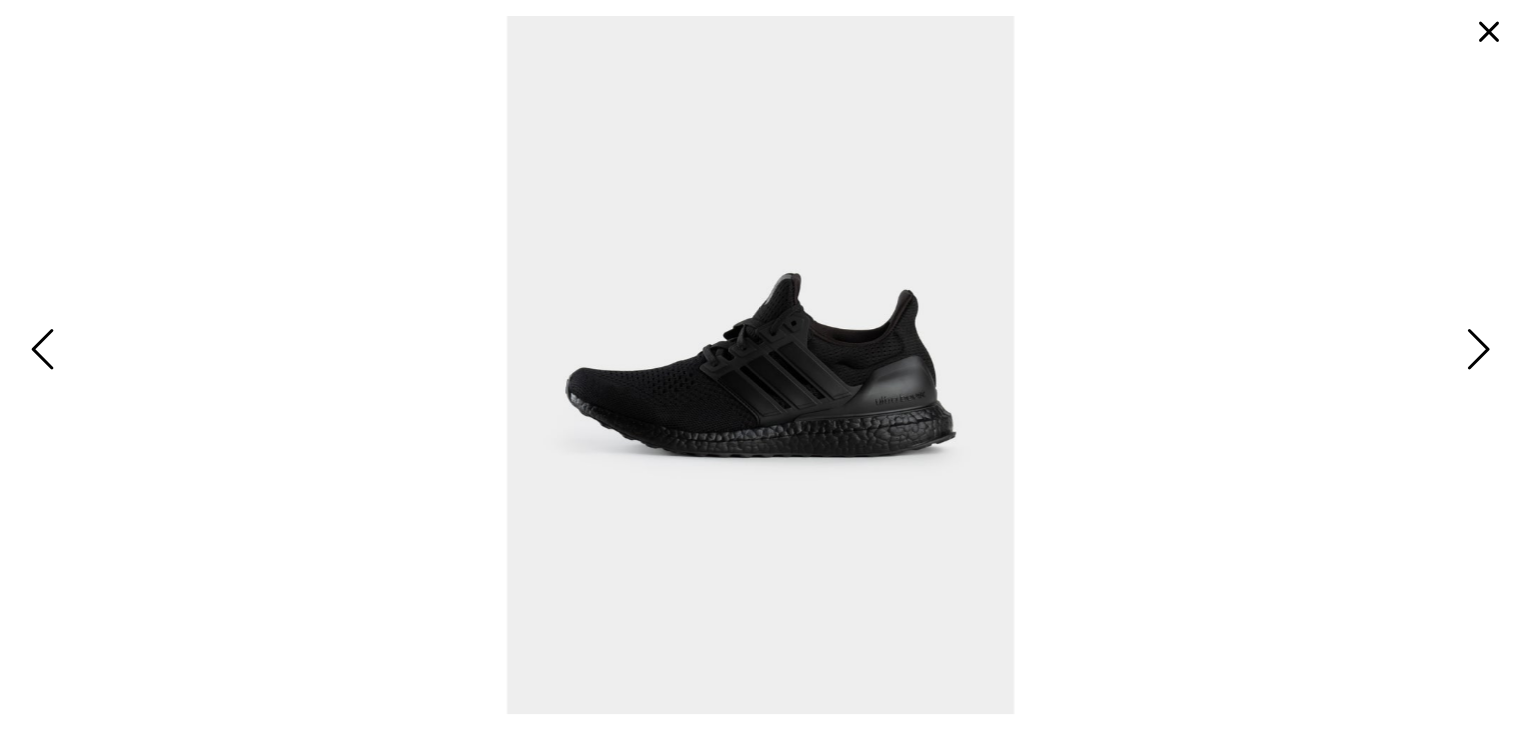 click at bounding box center [1475, 351] 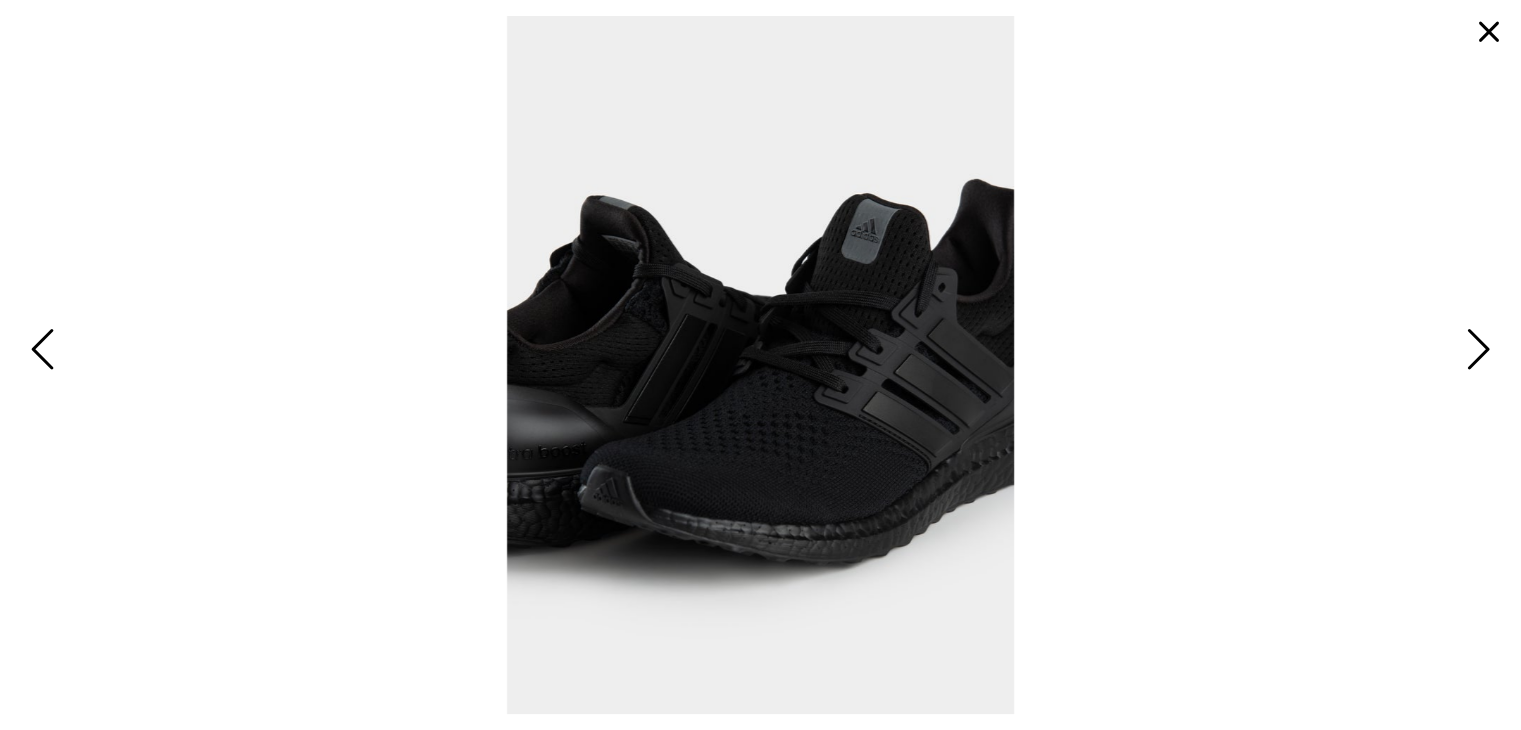 click at bounding box center (1475, 351) 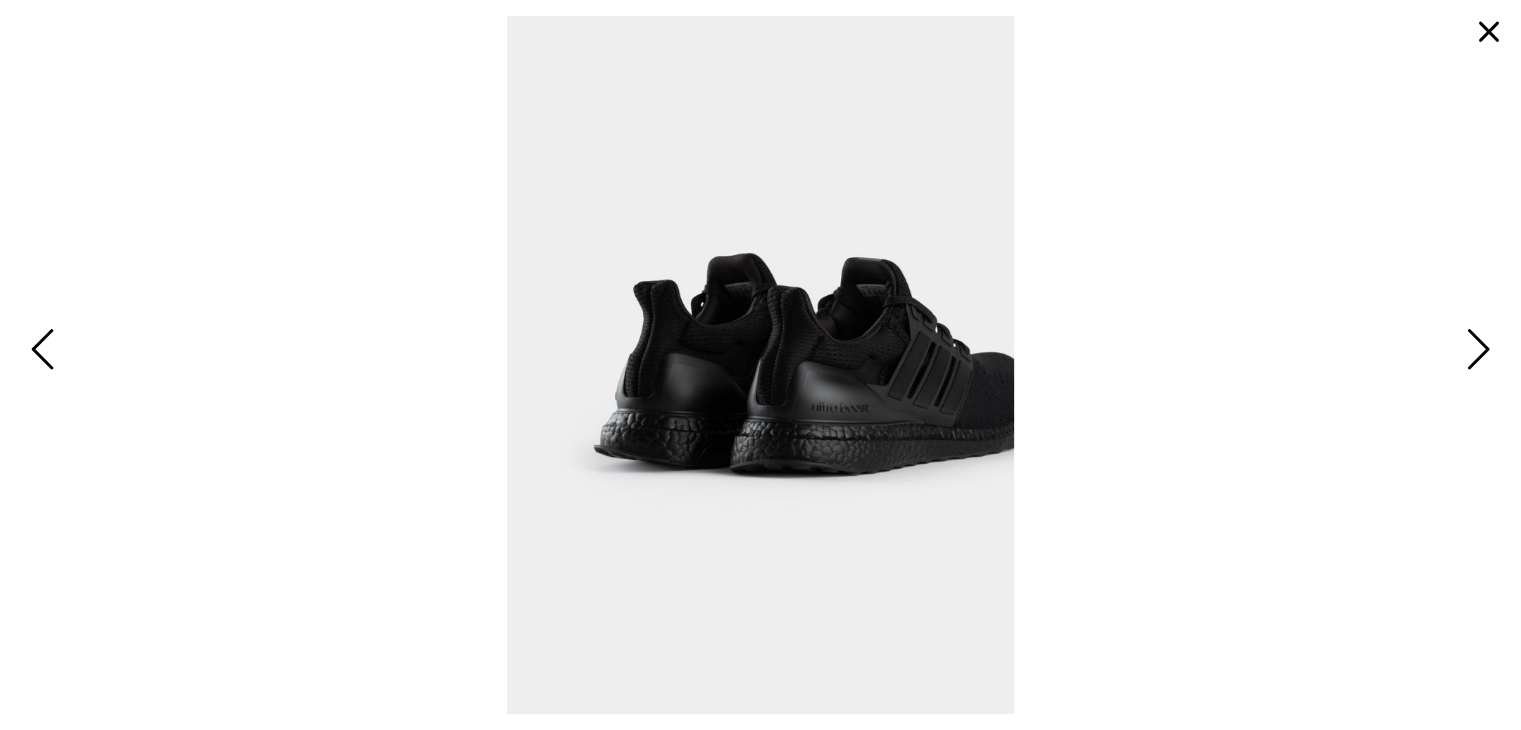 click at bounding box center [1475, 351] 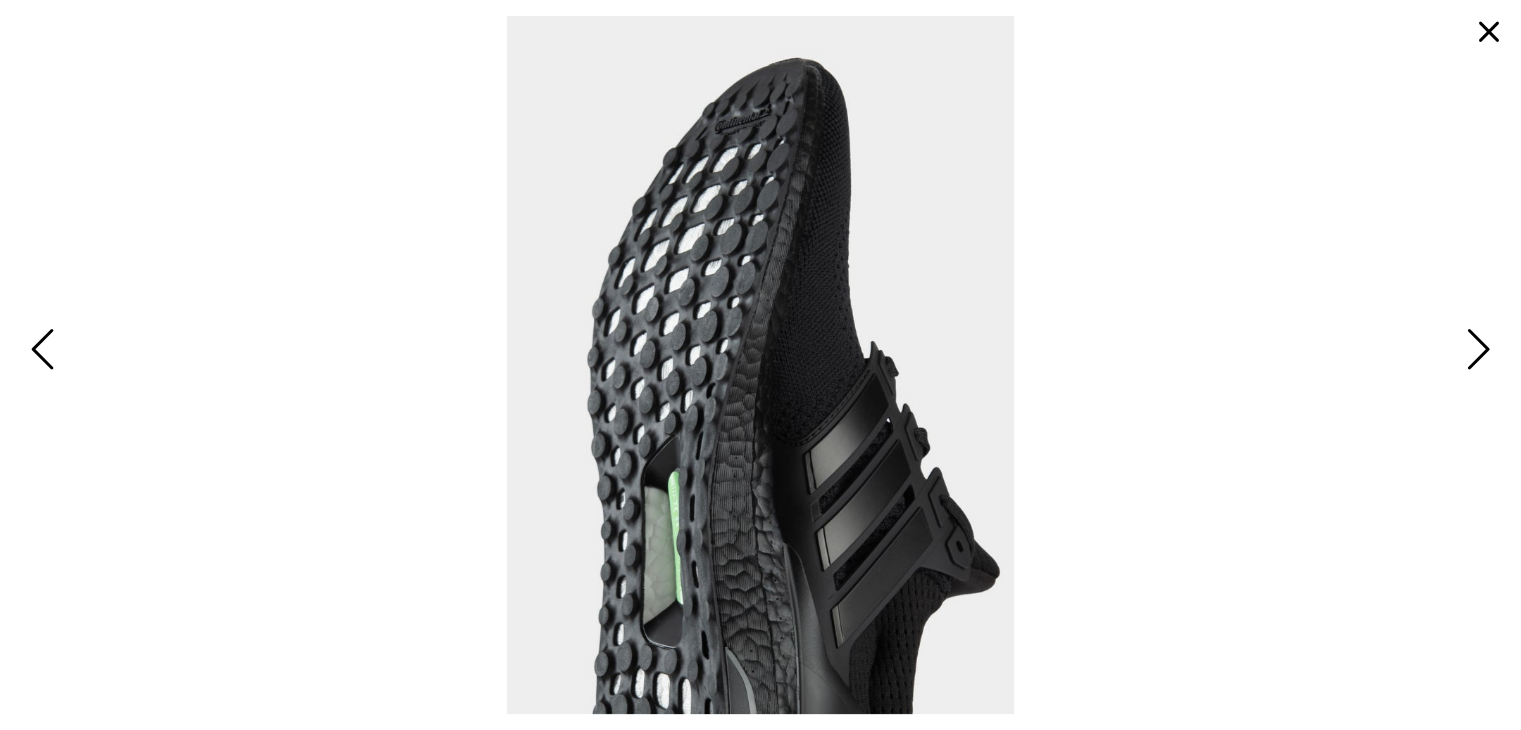 click at bounding box center [1475, 351] 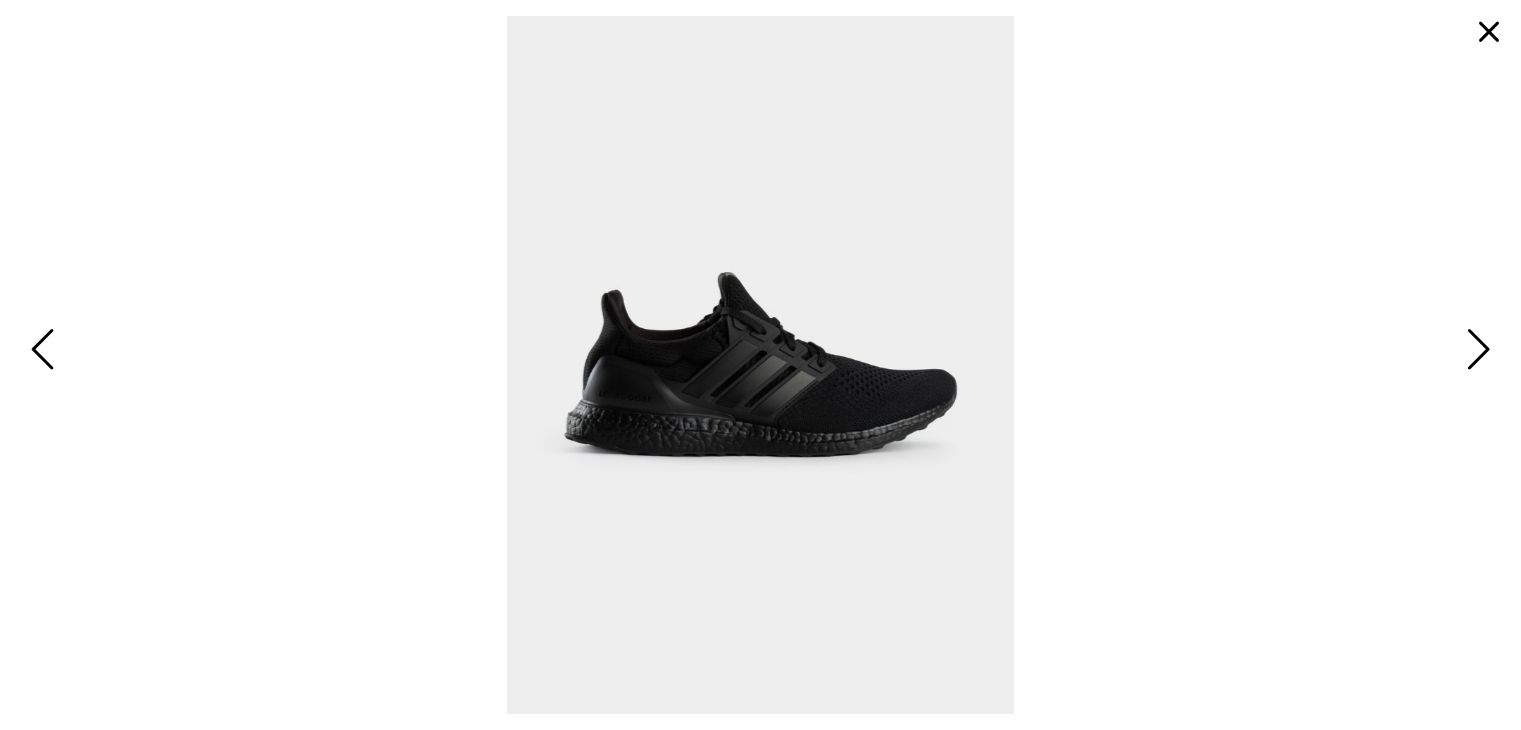 click at bounding box center (1475, 351) 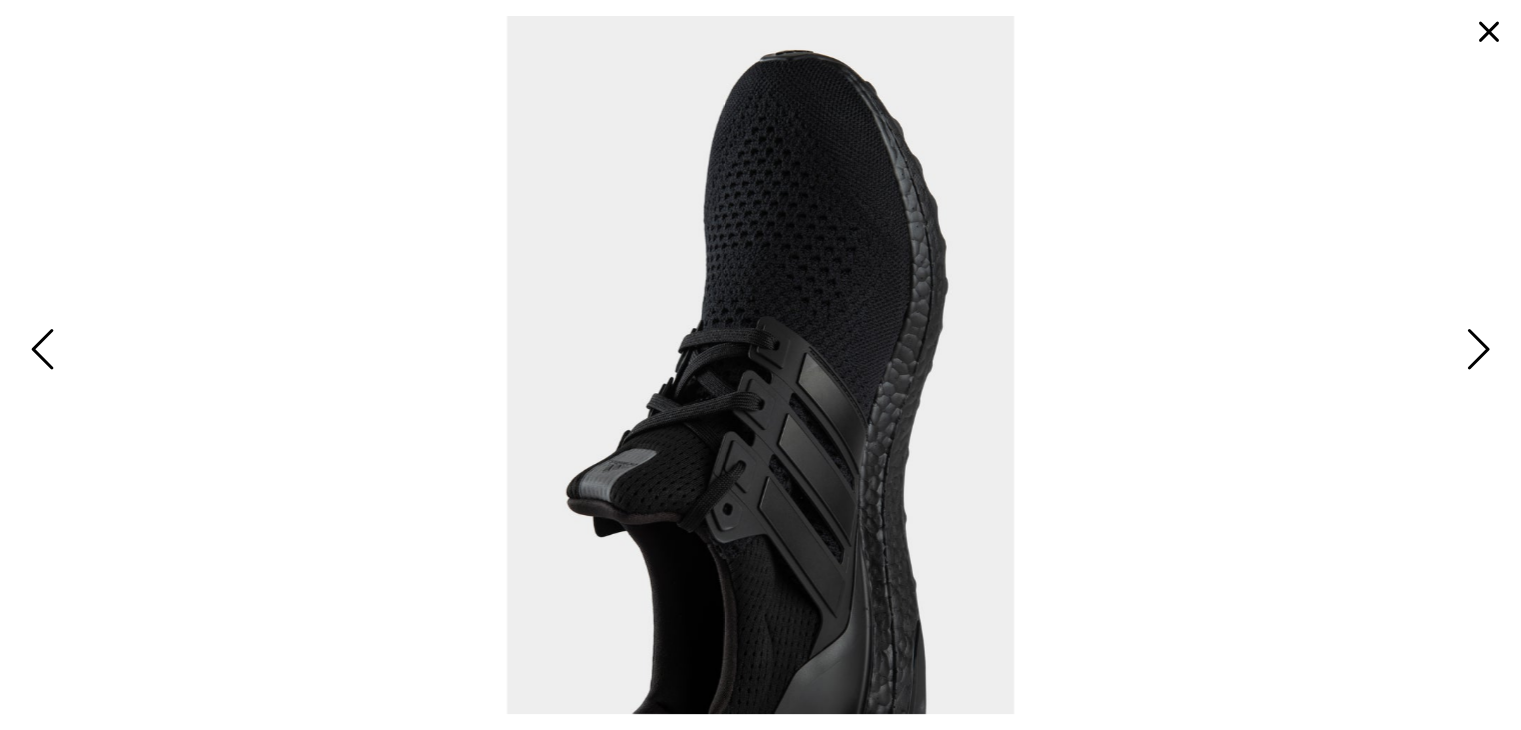 click at bounding box center (1475, 351) 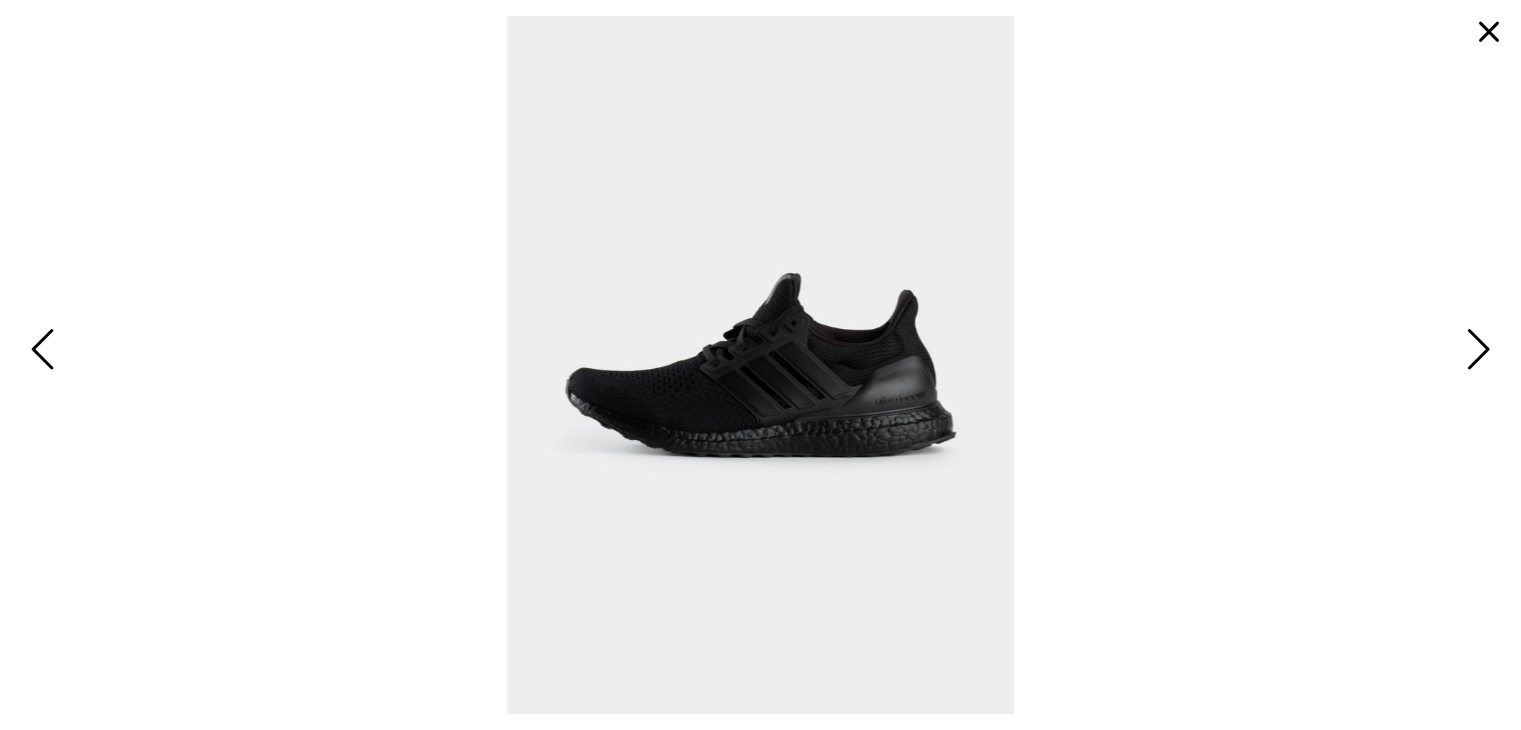 click at bounding box center [1489, 32] 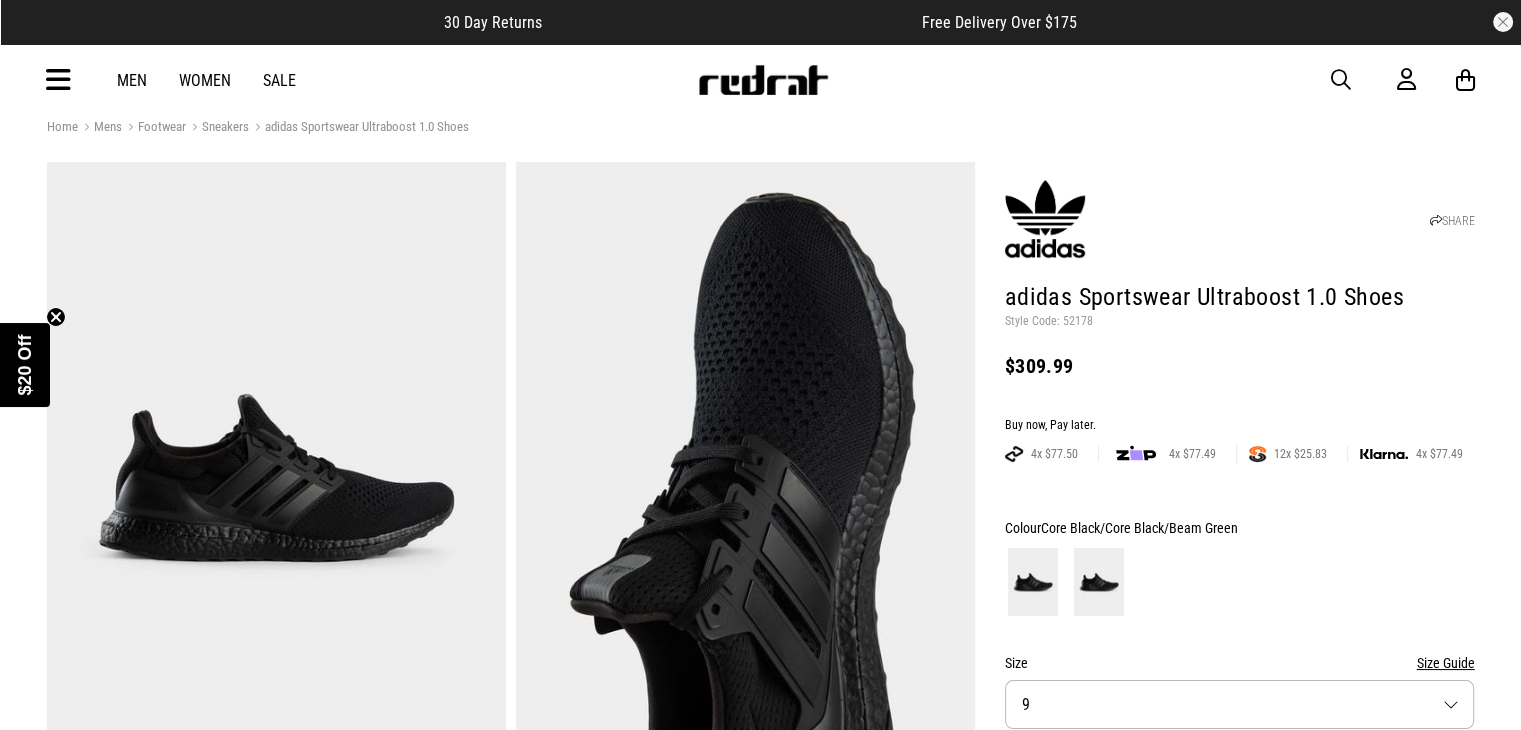 scroll, scrollTop: 0, scrollLeft: 0, axis: both 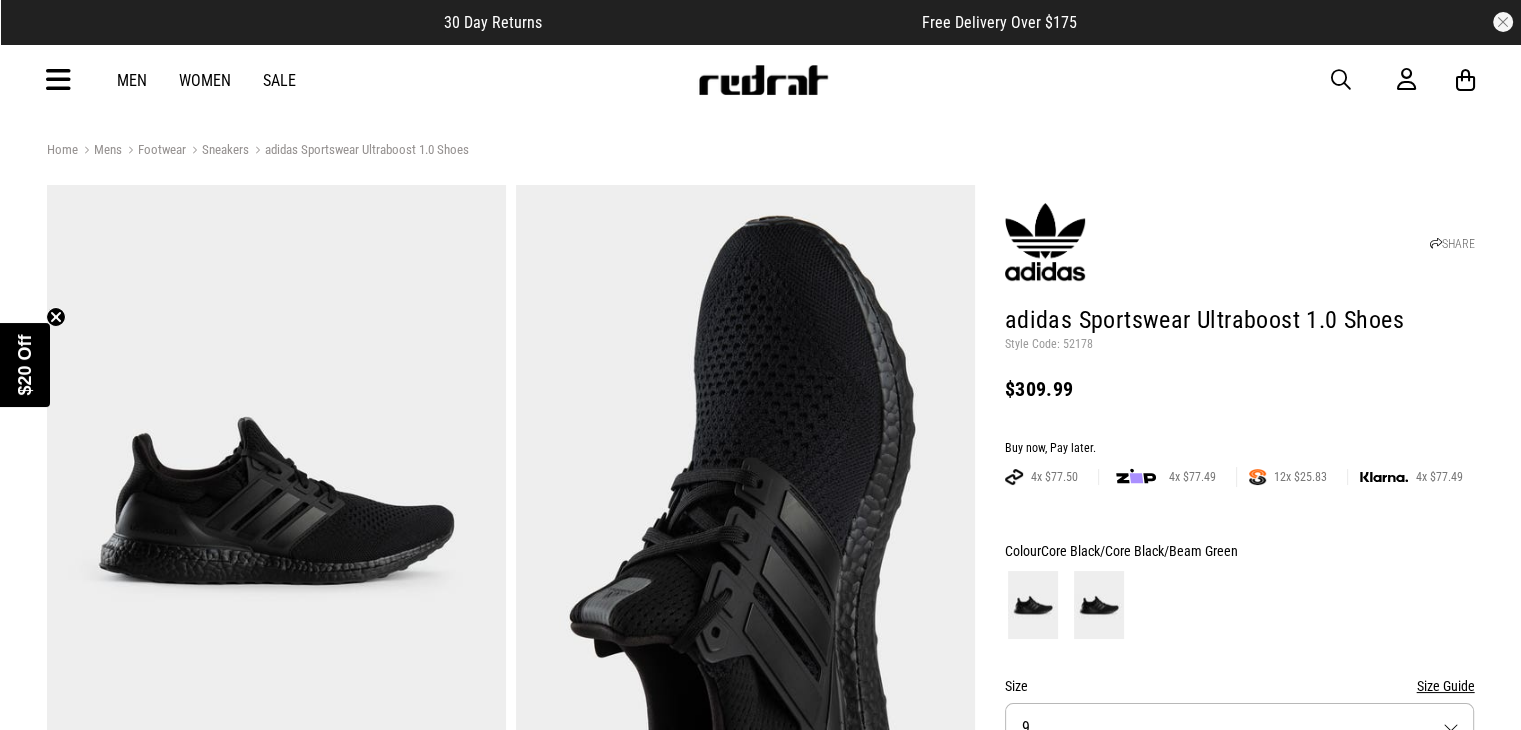 click at bounding box center (1033, 605) 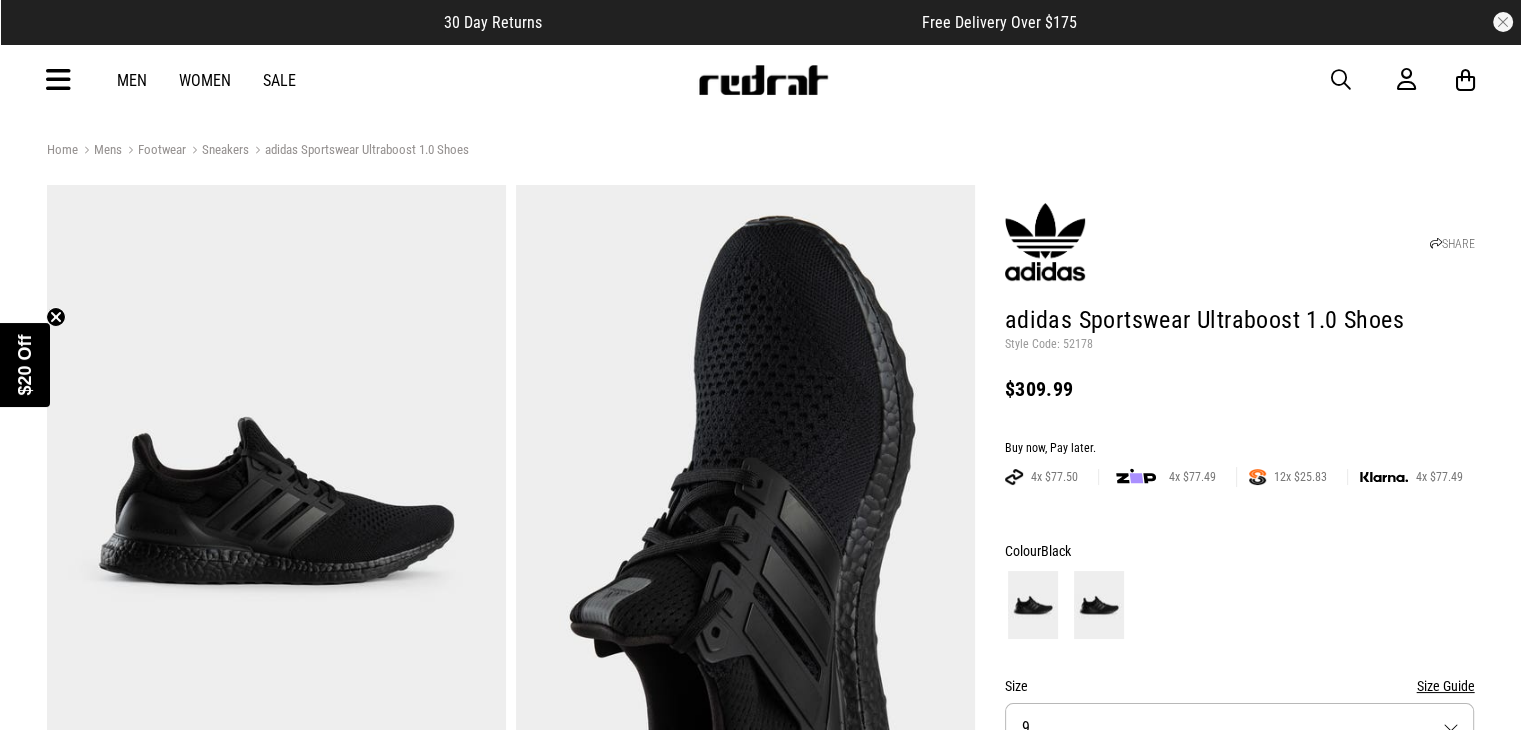 click at bounding box center (1099, 605) 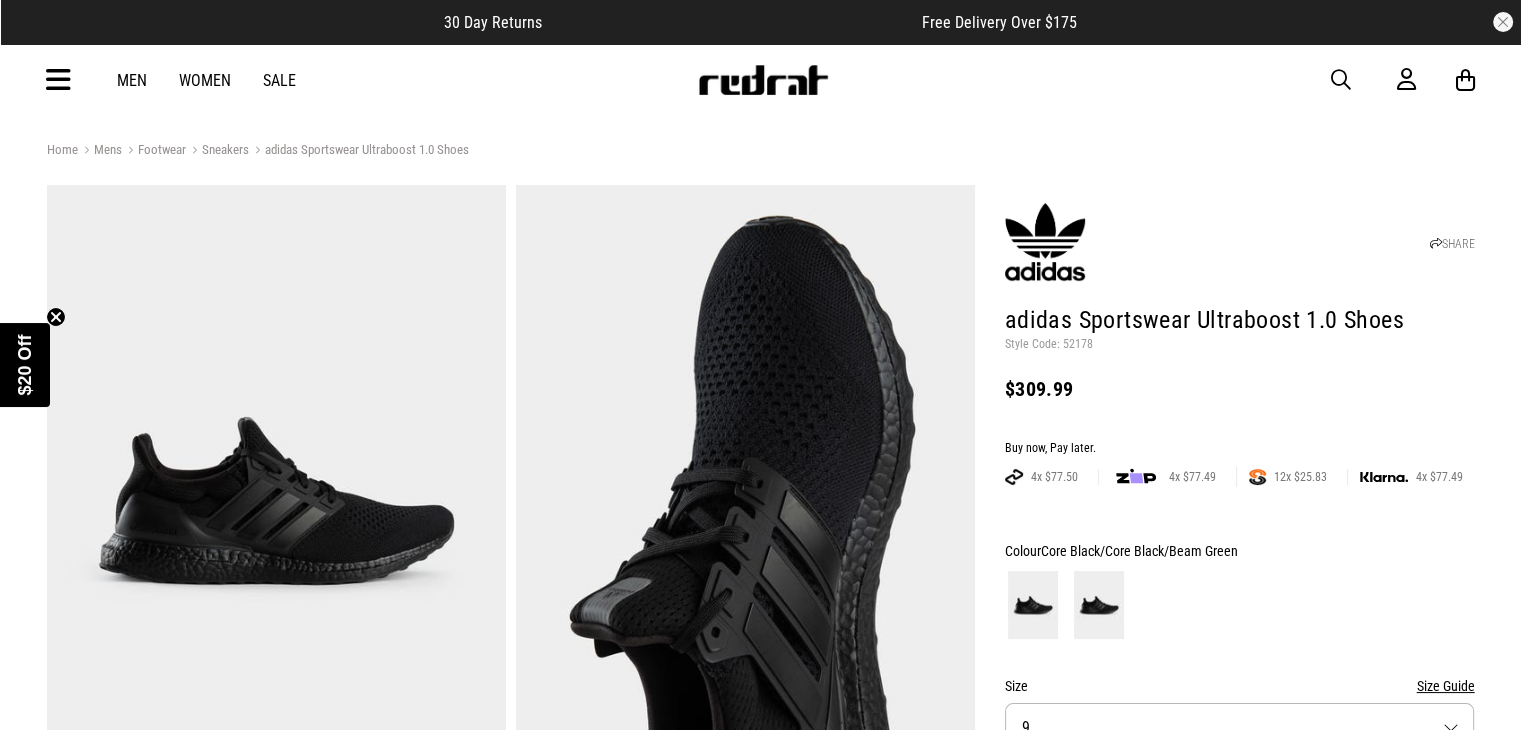 click at bounding box center (1033, 605) 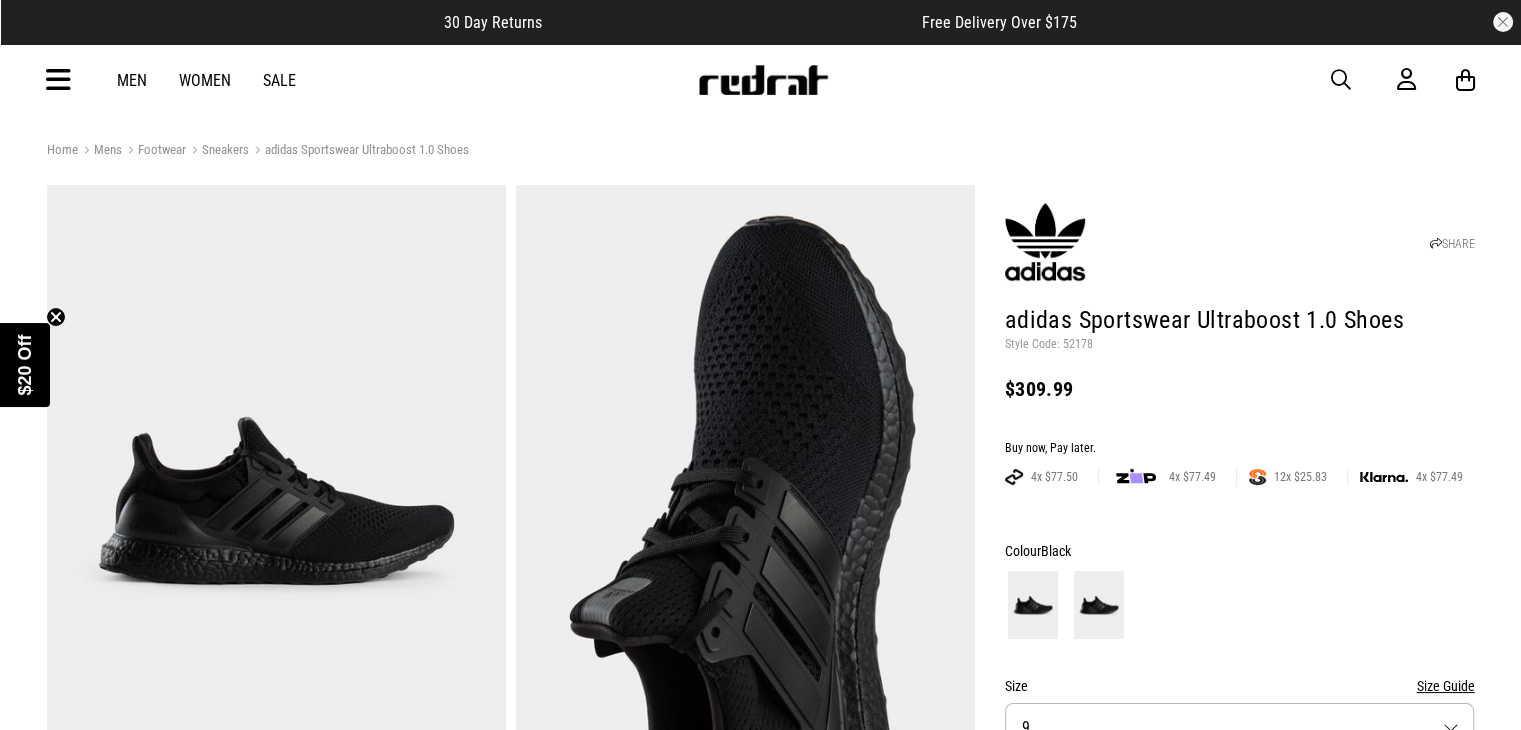 click at bounding box center [1099, 605] 